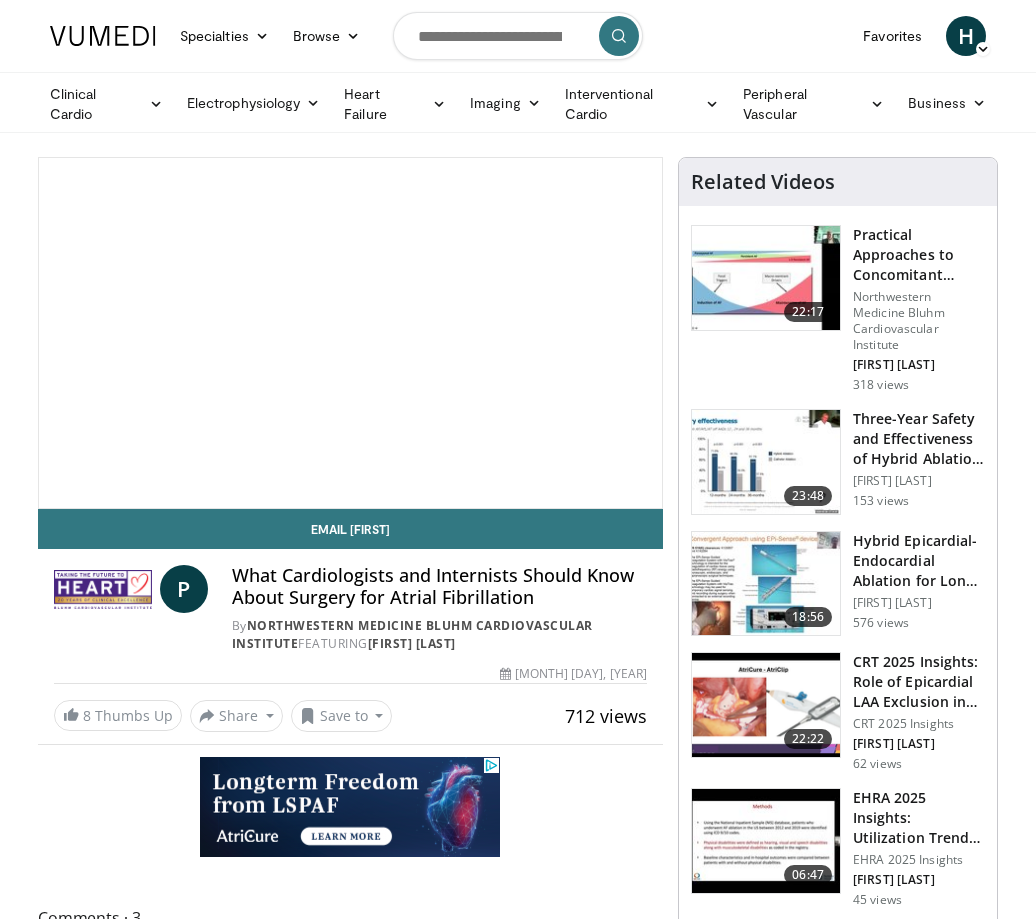 scroll, scrollTop: 0, scrollLeft: 0, axis: both 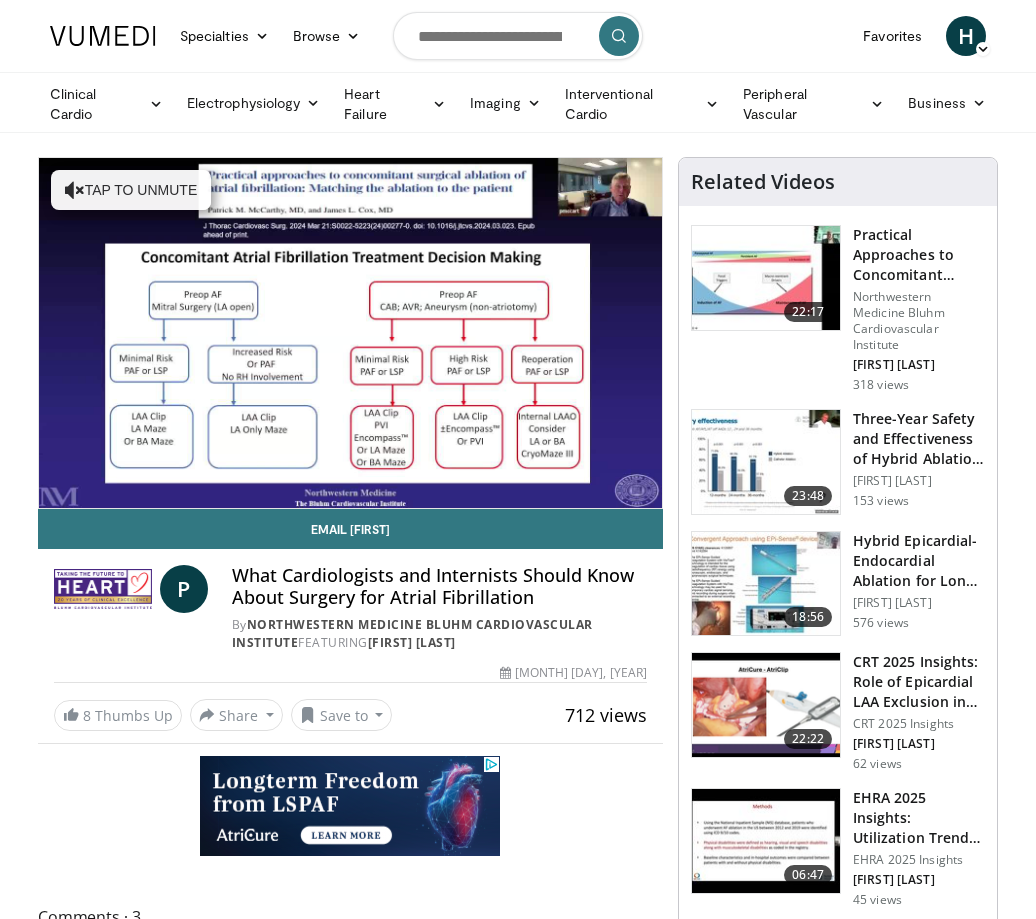 click on "8
Thumbs Up
Share What Cardiologists and In...
×
Enter one or more e-mail addresses, each in a new line
Message
Send
Close
Share
E-mail
Tweet
Share
Save to
Add to Favorites
TAAD
VSRR" at bounding box center [350, 715] 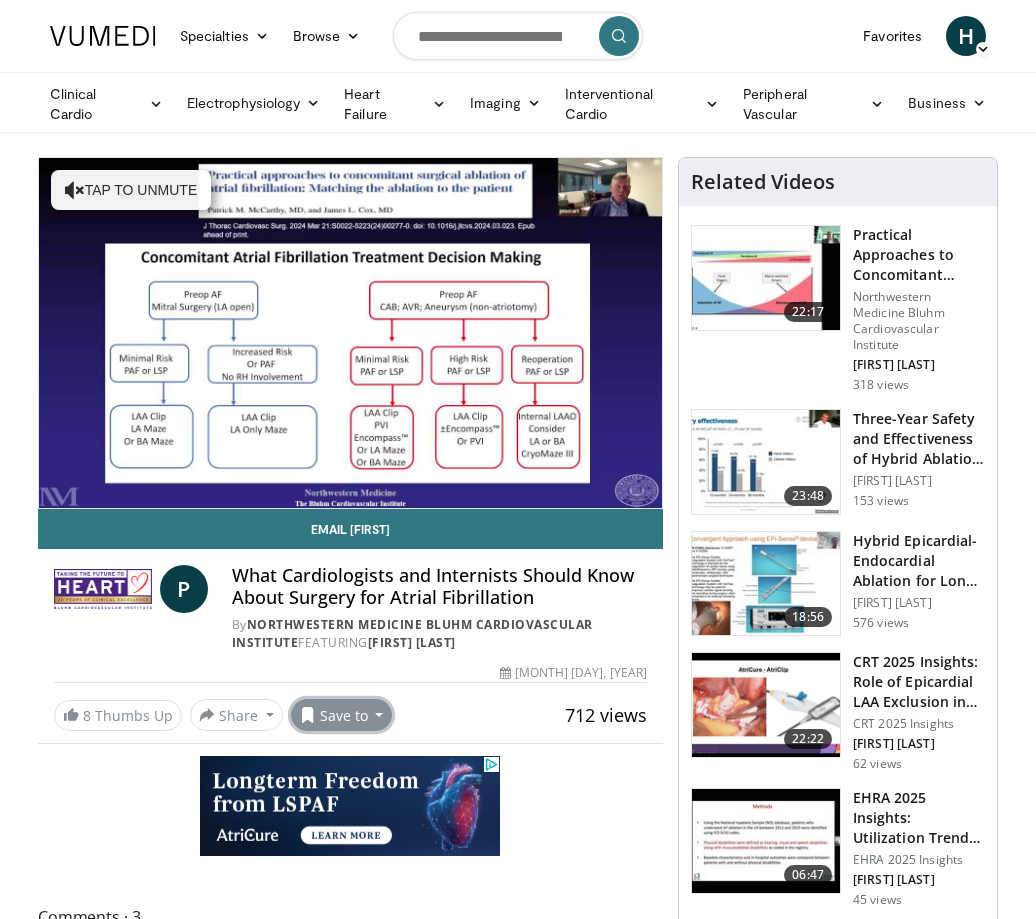 click on "Save to" at bounding box center [342, 715] 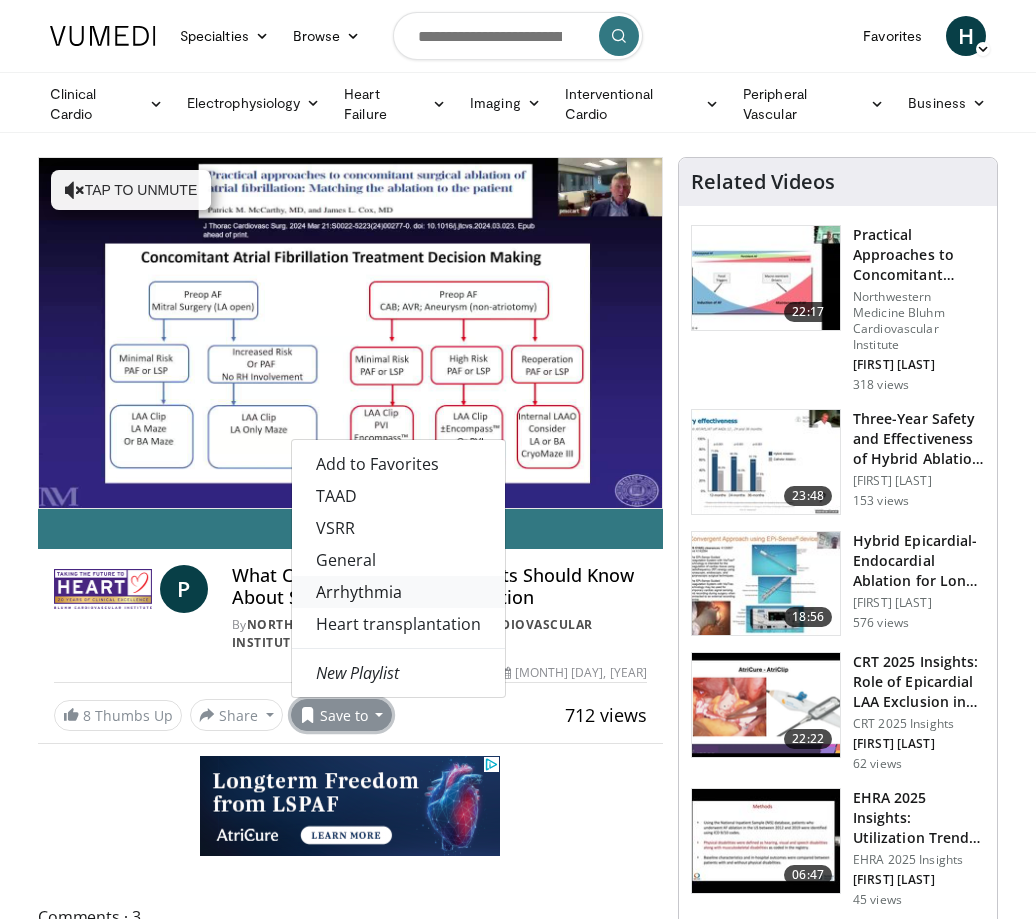 click on "Arrhythmia" at bounding box center [398, 592] 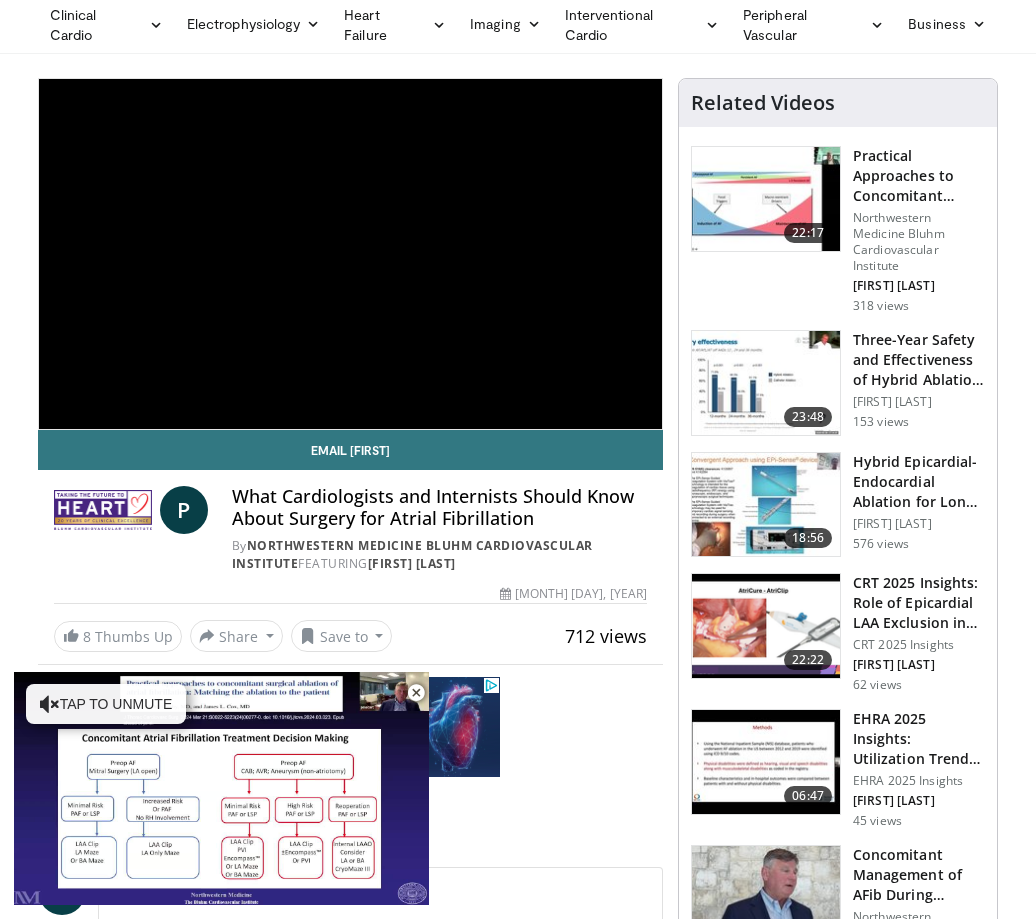 scroll, scrollTop: 0, scrollLeft: 0, axis: both 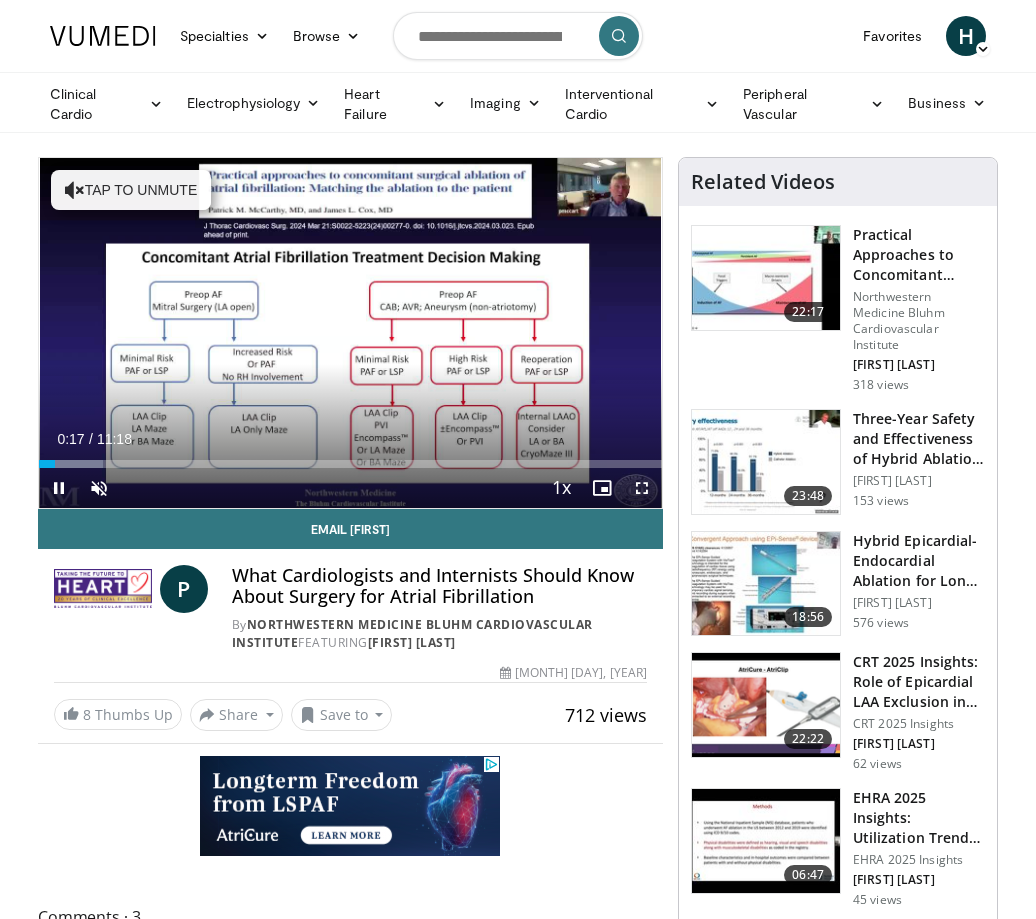 click on "Current Time  0:17 / Duration  11:18 Pause Skip Backward Skip Forward Unmute Loaded :  10.23% 00:17 01:47 Stream Type  LIVE Seek to live, currently behind live LIVE   1x Playback Rate 0.5x 0.75x 1x , selected 1.25x 1.5x 1.75x 2x Chapters Chapters Descriptions descriptions off , selected Captions captions settings , opens captions settings dialog captions off , selected Audio Track en (Main) , selected Fullscreen Enable picture-in-picture mode" at bounding box center (350, 488) 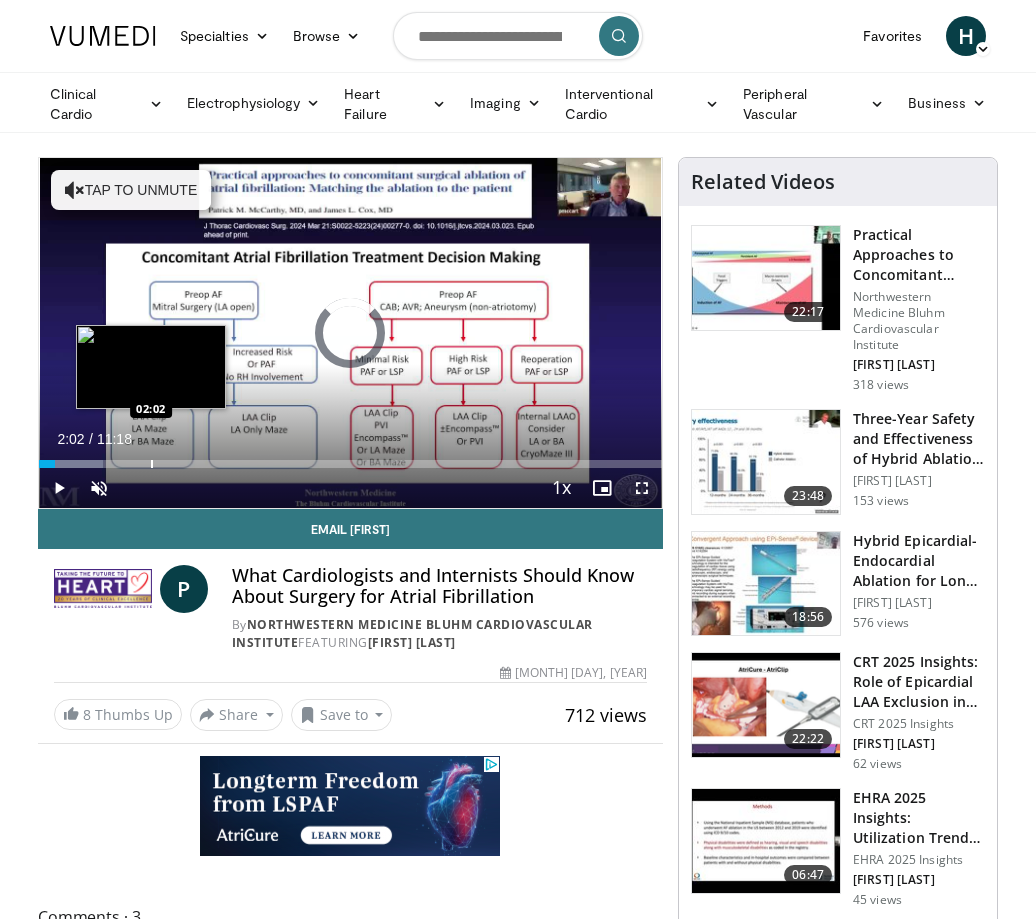 click on "Loaded :  10.23% 02:02 02:02" at bounding box center (350, 458) 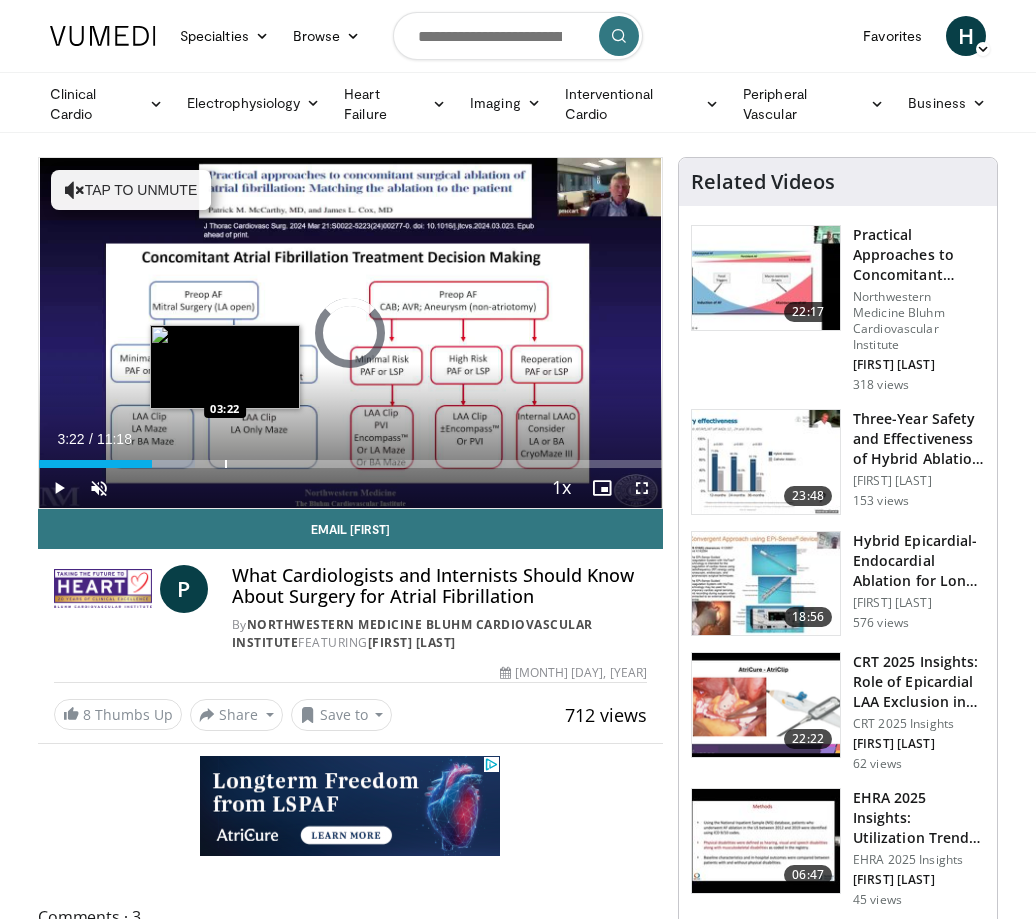 click at bounding box center [226, 464] 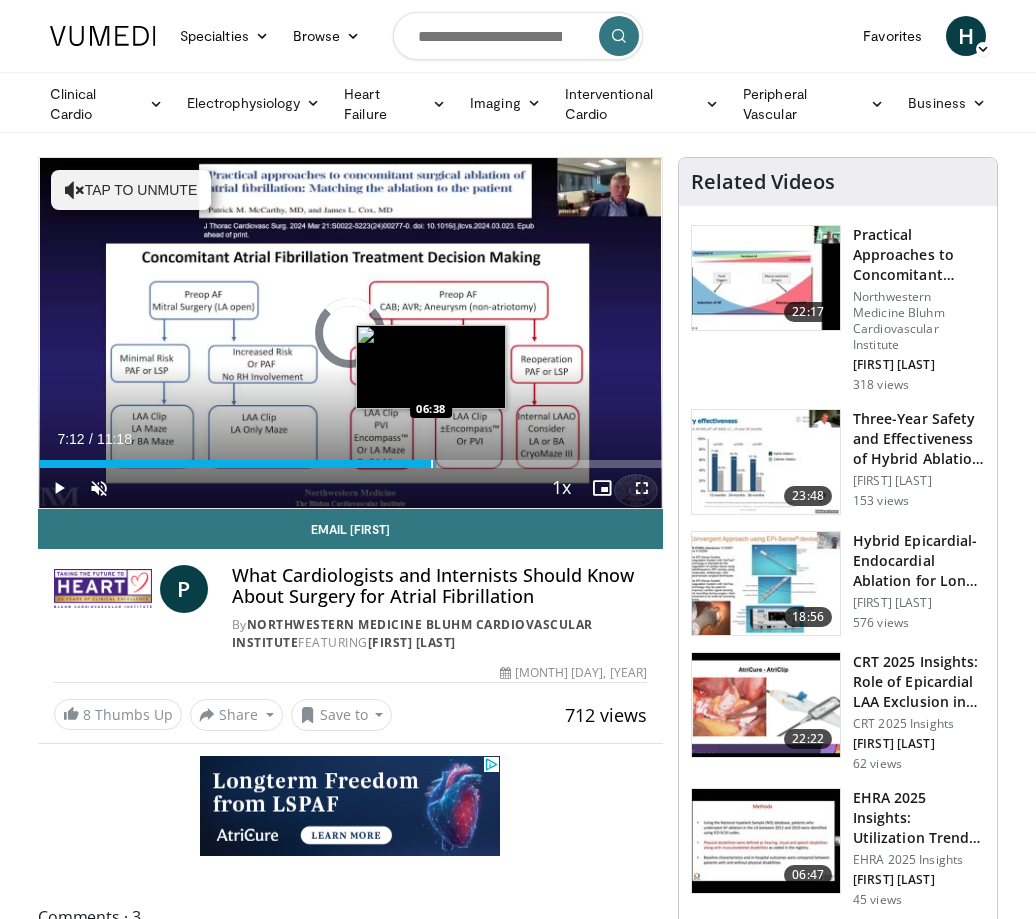 click on "Loaded :  30.69% 07:12 06:38" at bounding box center [350, 464] 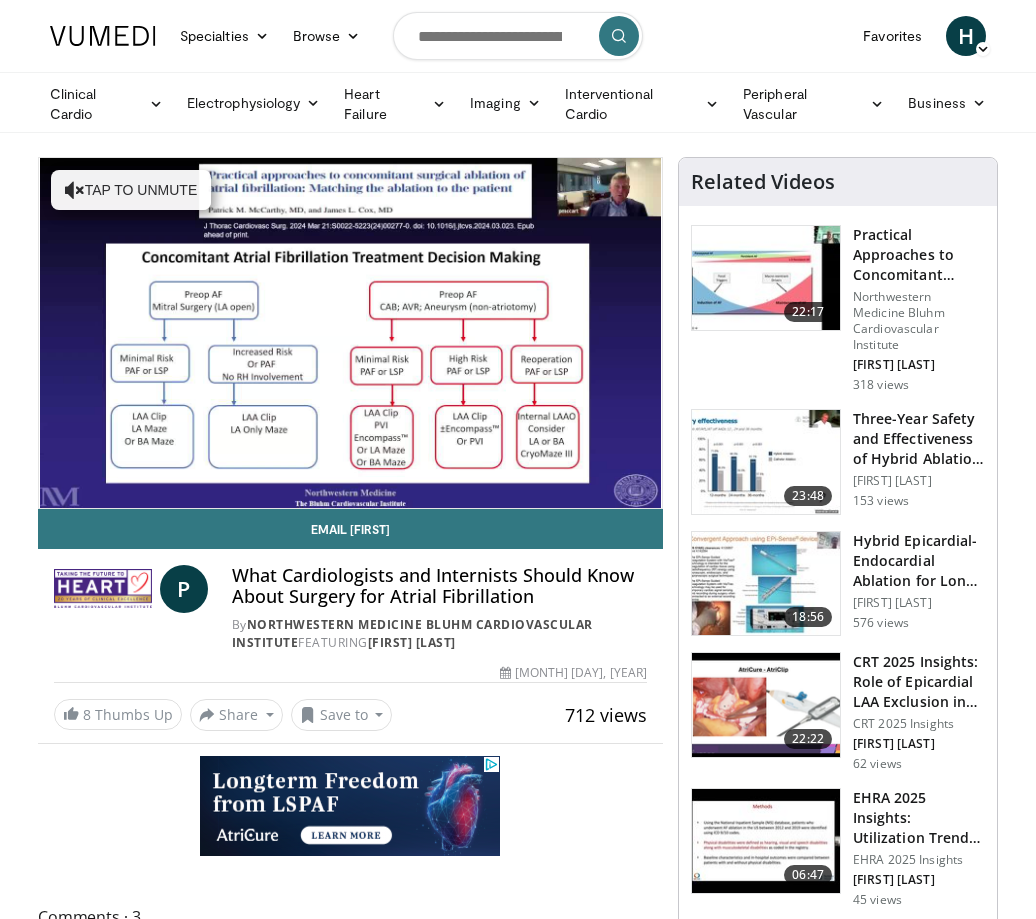 click on "**********" at bounding box center [350, 333] 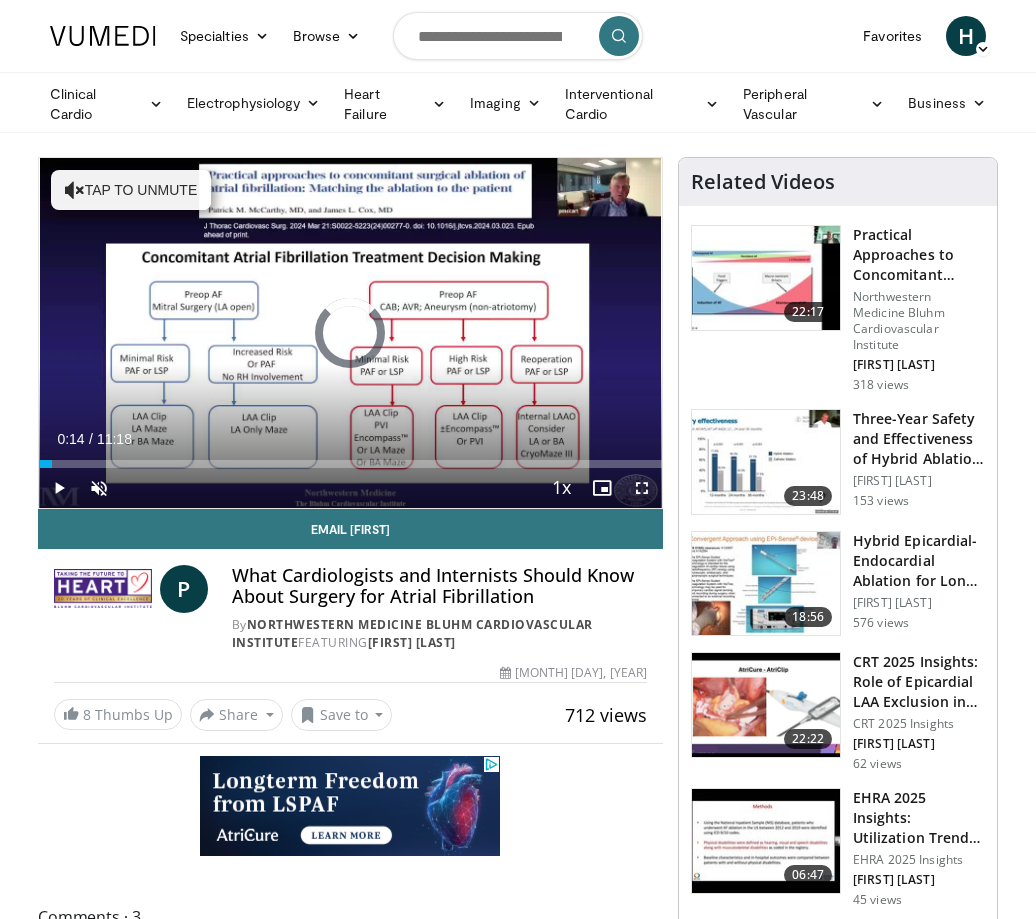 drag, startPoint x: 61, startPoint y: 457, endPoint x: -26, endPoint y: 465, distance: 87.36704 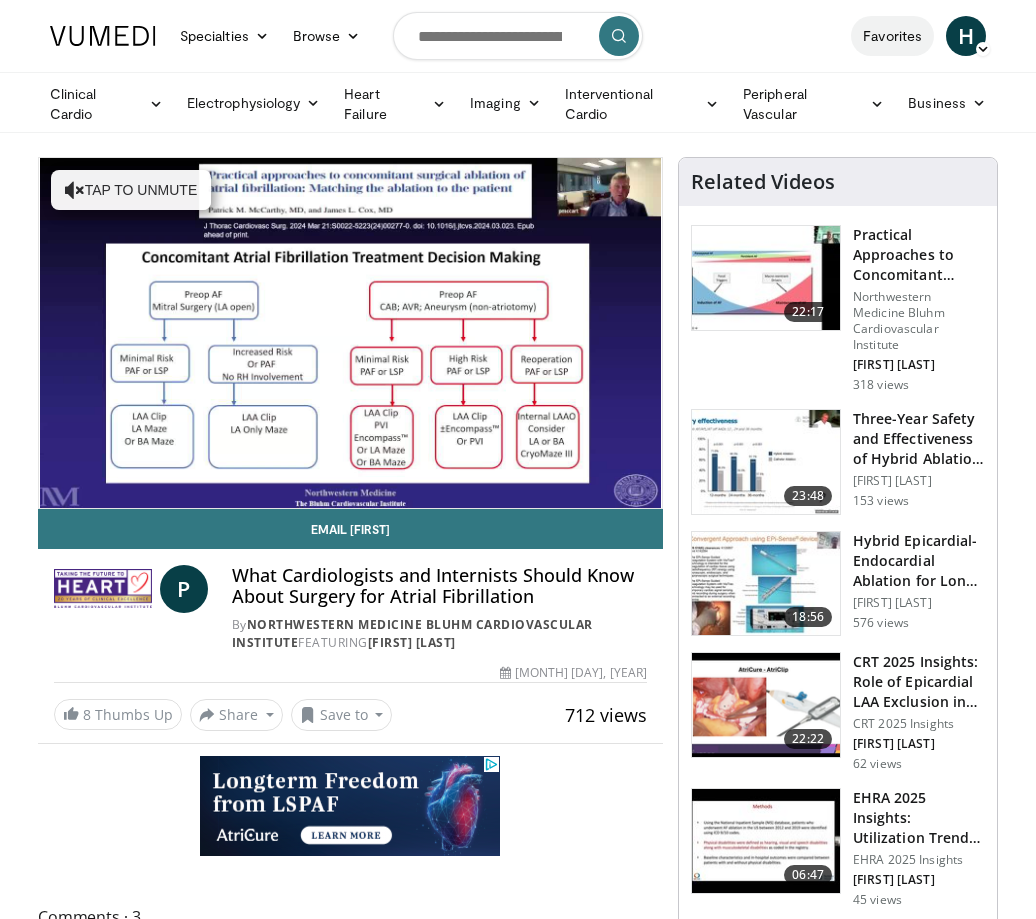 click on "Favorites" at bounding box center [892, 36] 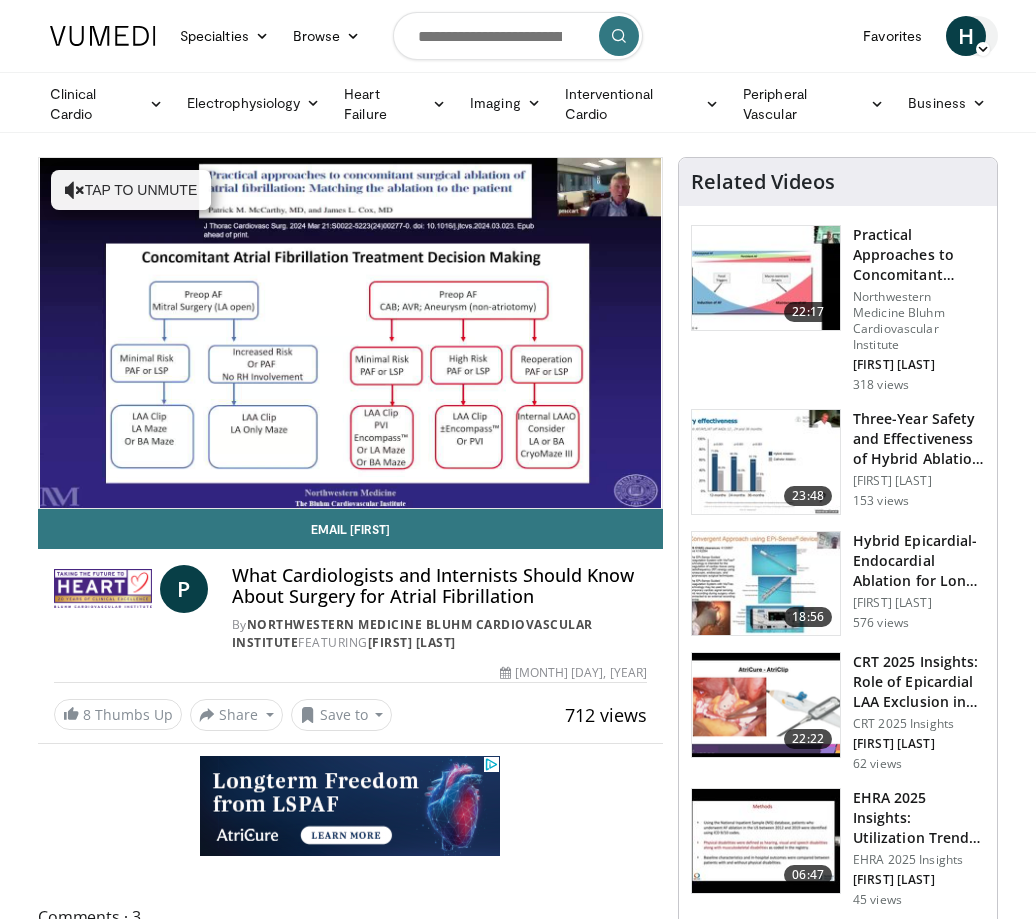 click on "H
Hongsun
Kim" at bounding box center [972, 36] 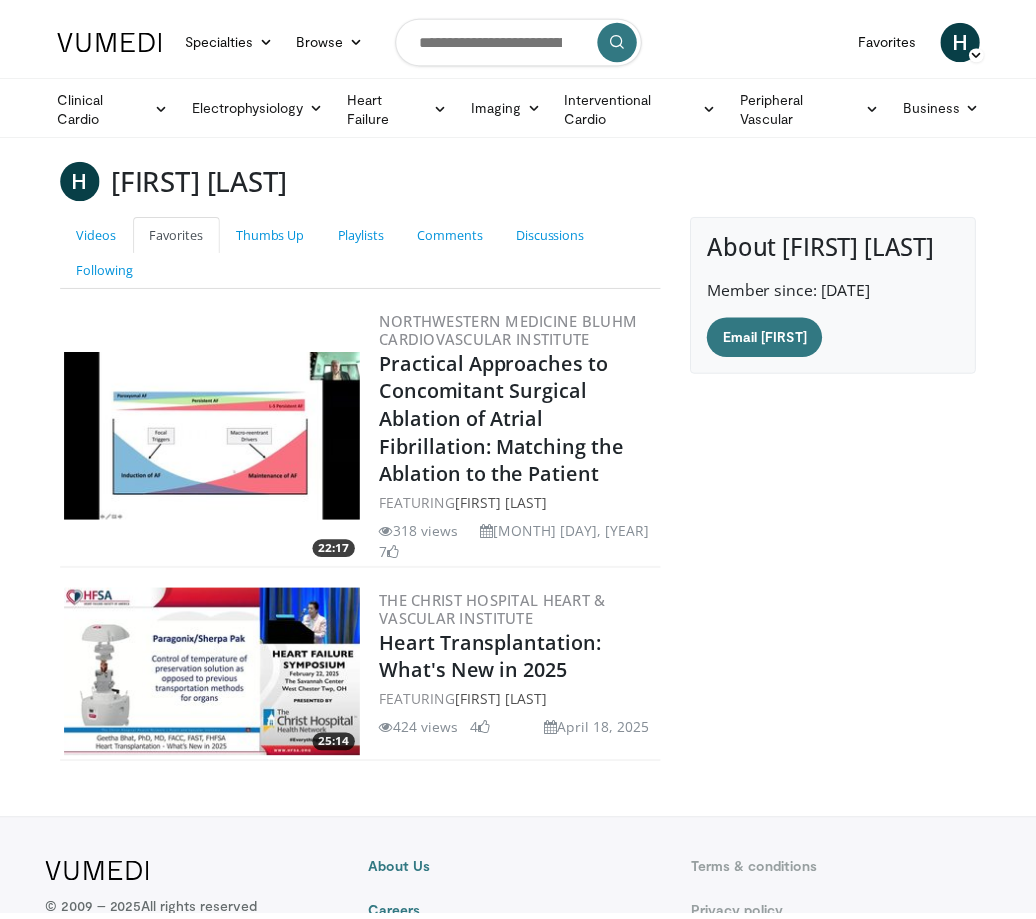 scroll, scrollTop: 139, scrollLeft: 0, axis: vertical 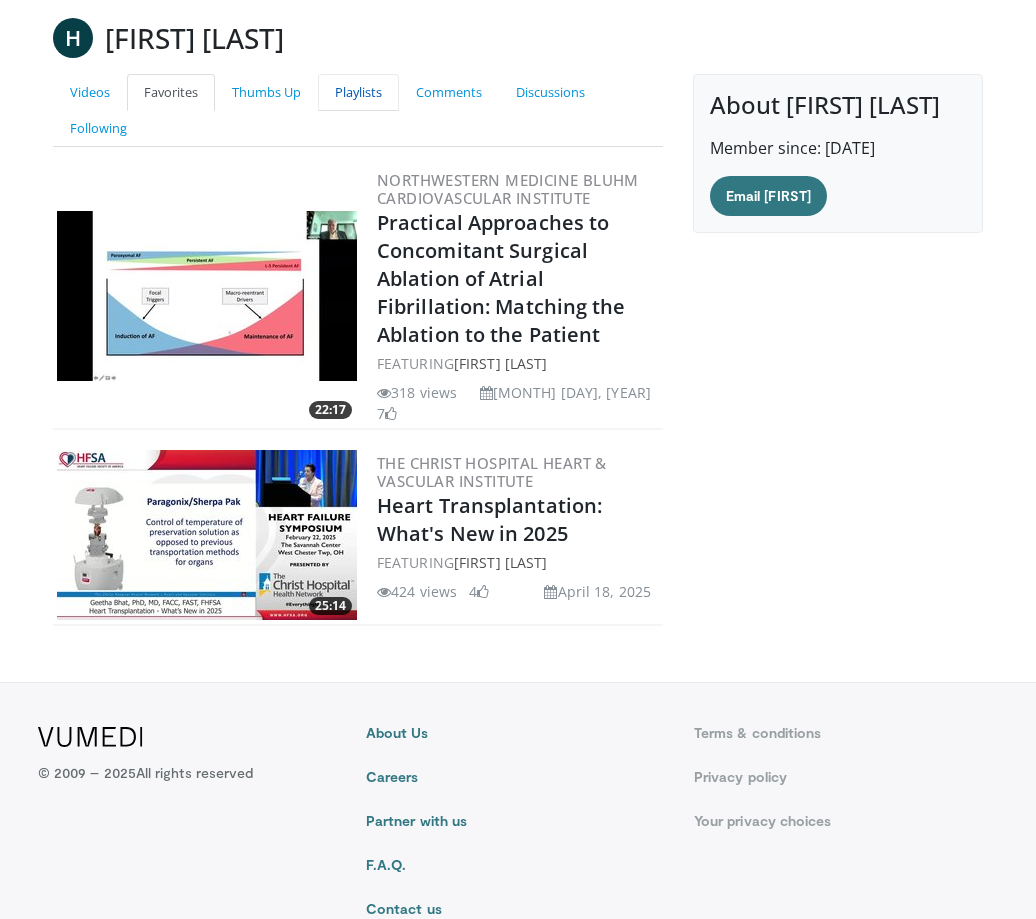 click on "Playlists" at bounding box center (358, 92) 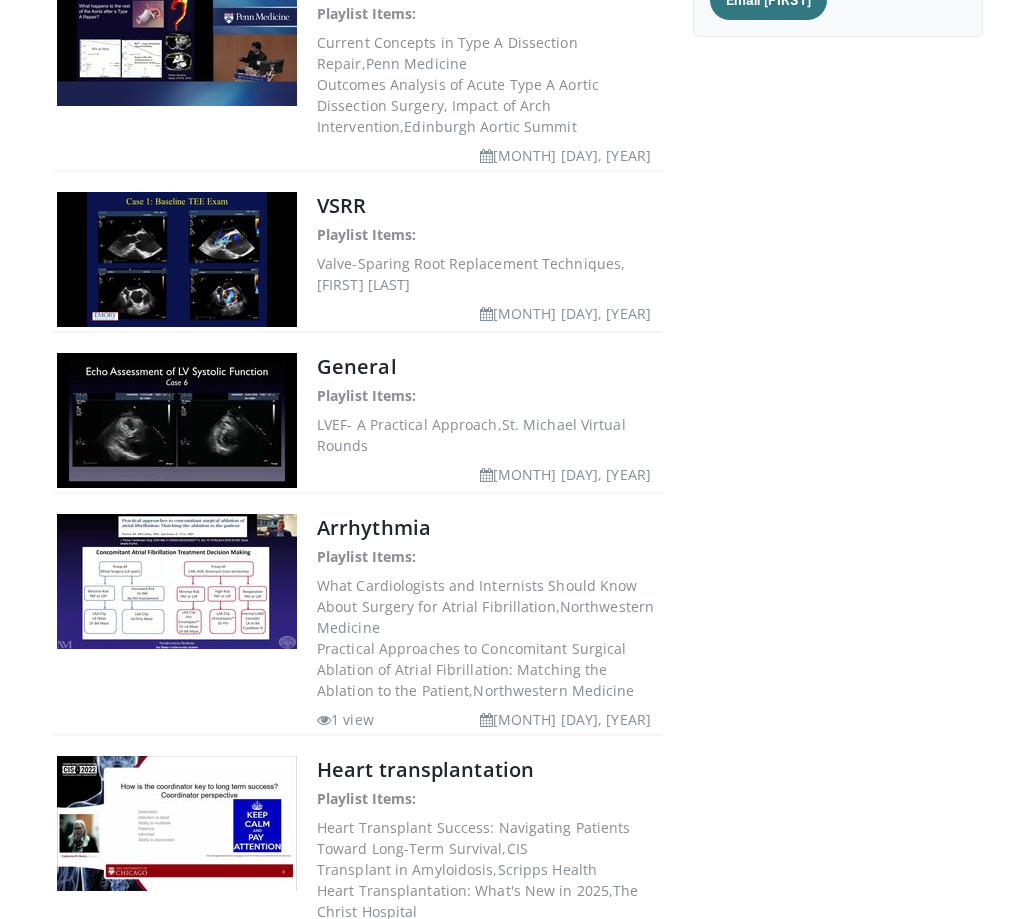 scroll, scrollTop: 539, scrollLeft: 0, axis: vertical 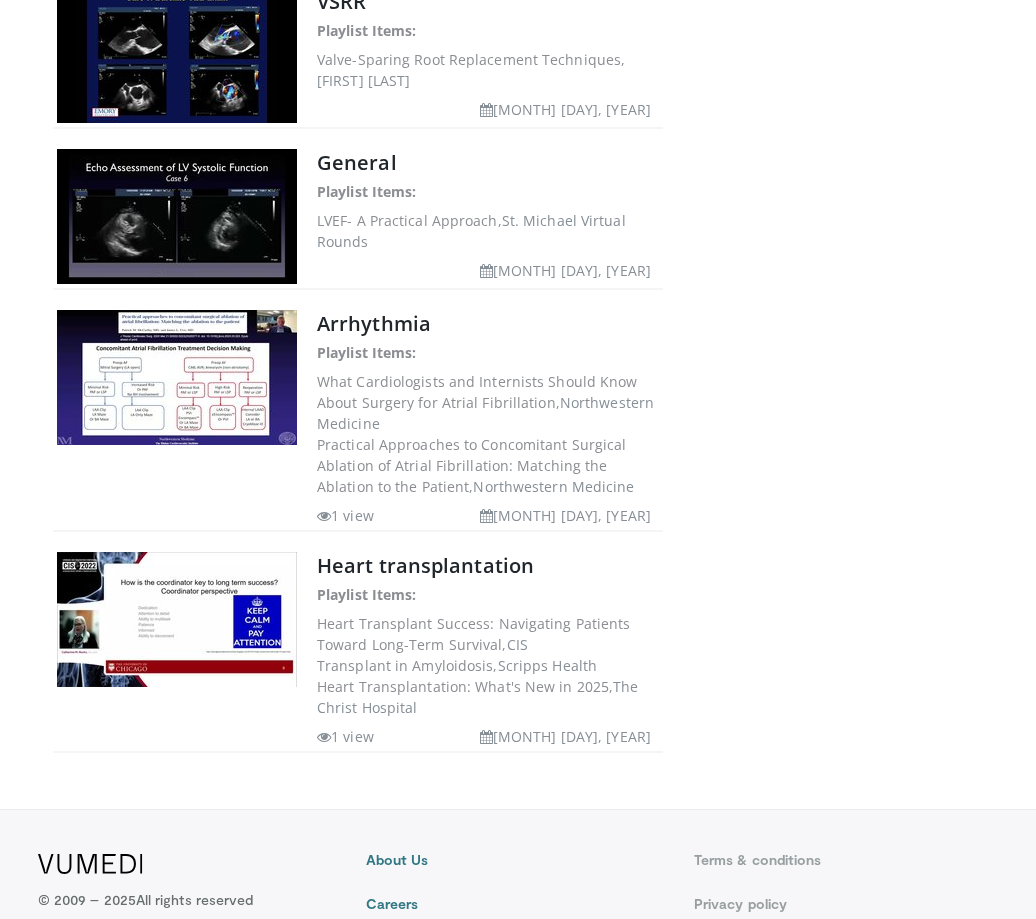 click at bounding box center [177, 619] 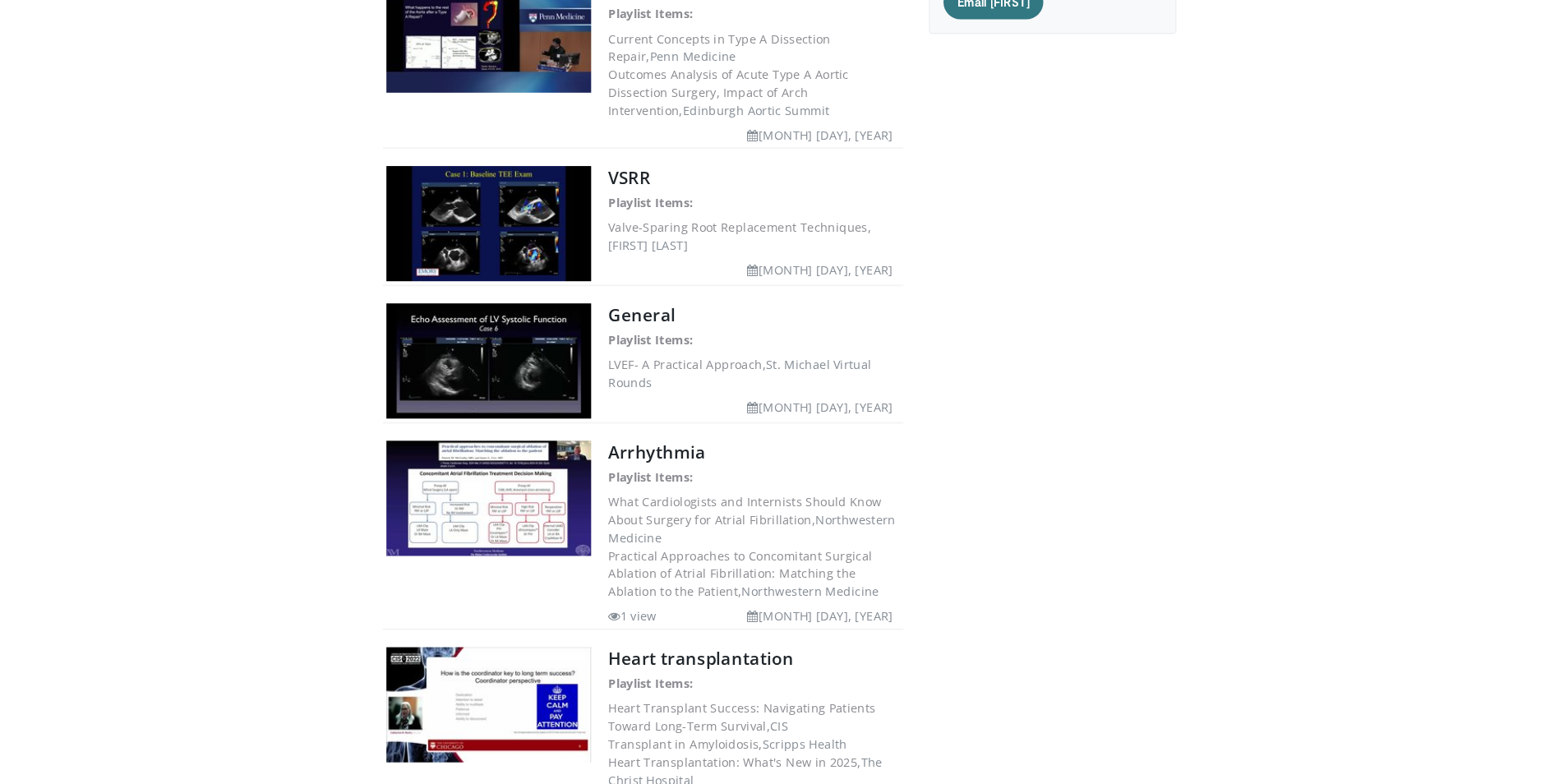 scroll, scrollTop: 114, scrollLeft: 0, axis: vertical 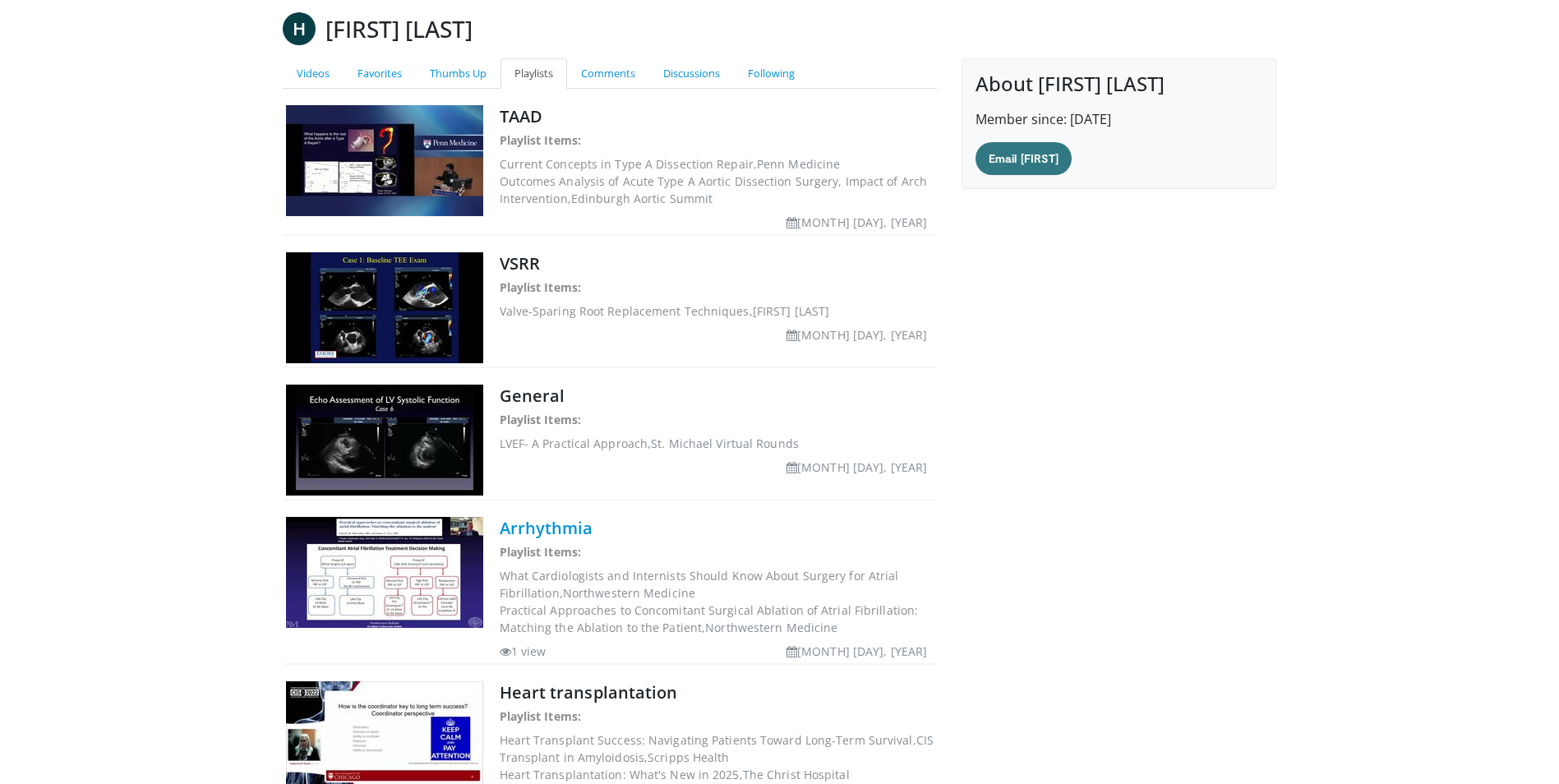 click on "Arrhythmia" at bounding box center [547, 528] 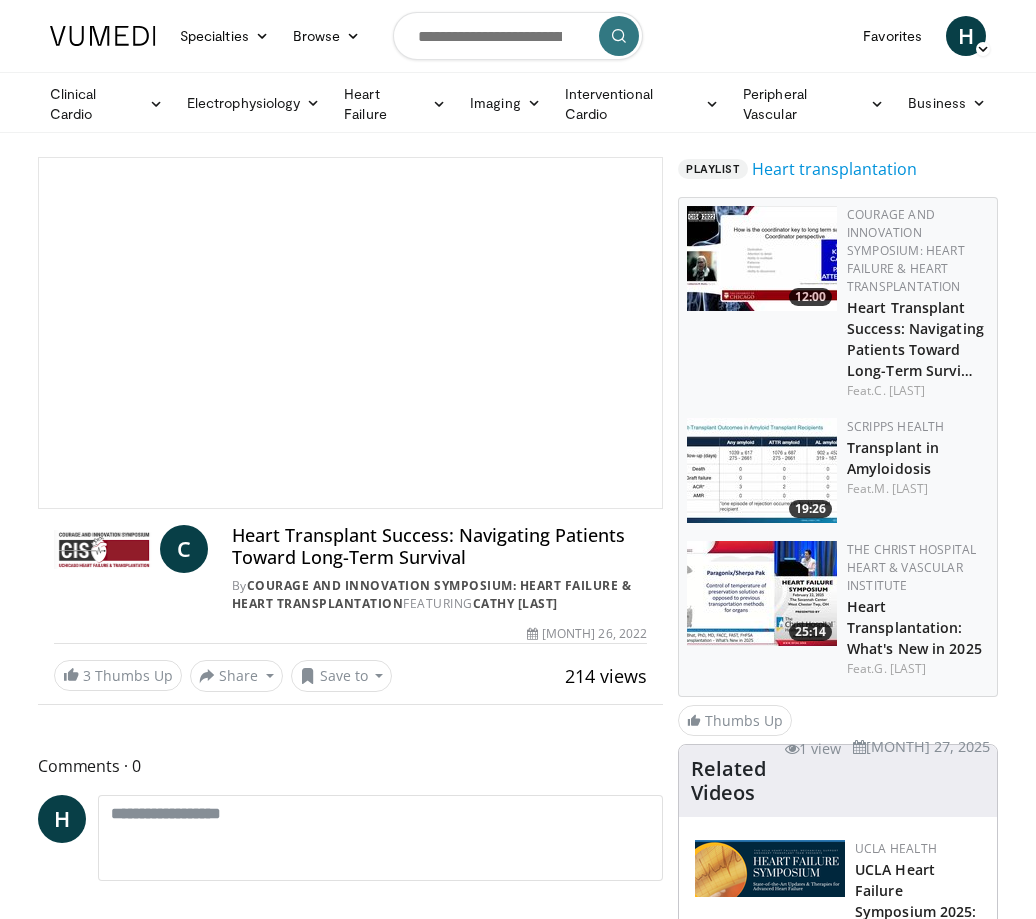 scroll, scrollTop: 0, scrollLeft: 0, axis: both 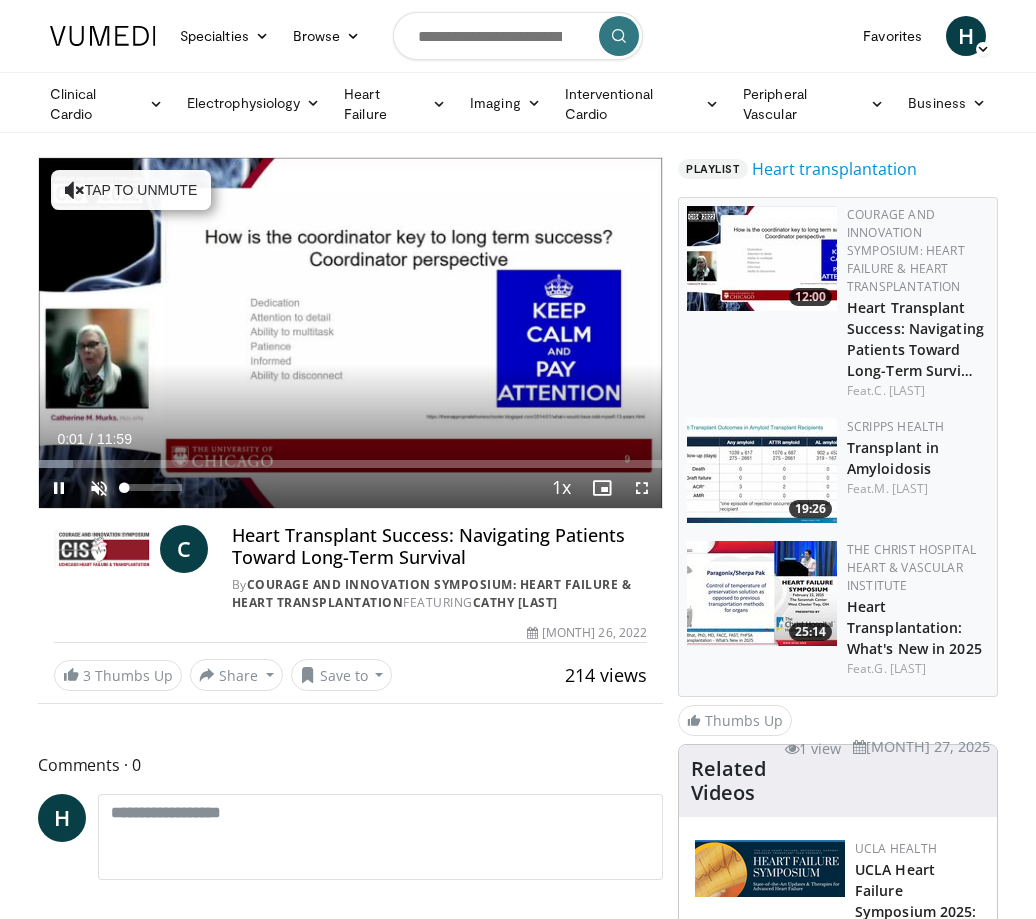click at bounding box center (99, 488) 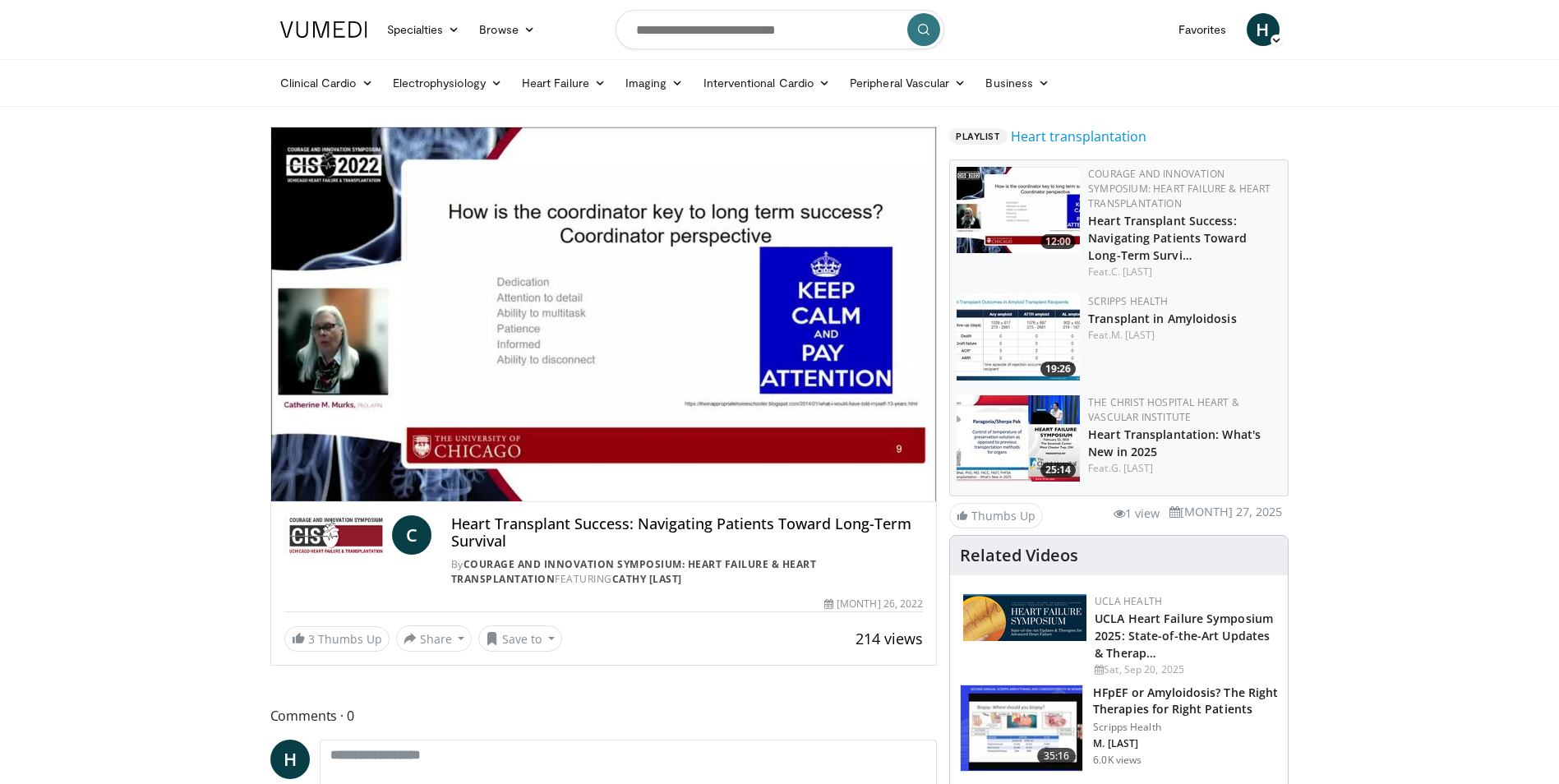 click at bounding box center [1018, 438] 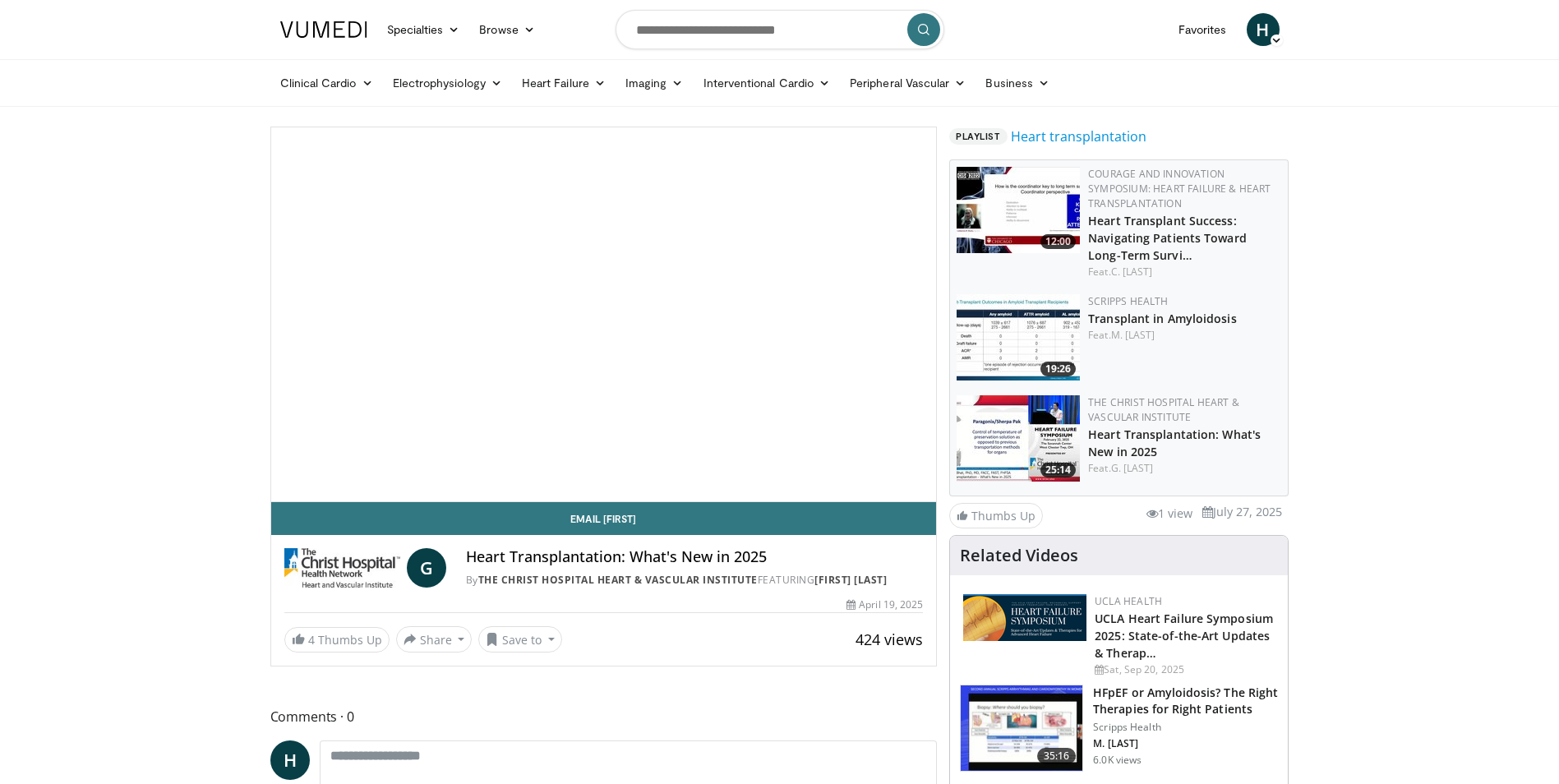 scroll, scrollTop: 0, scrollLeft: 0, axis: both 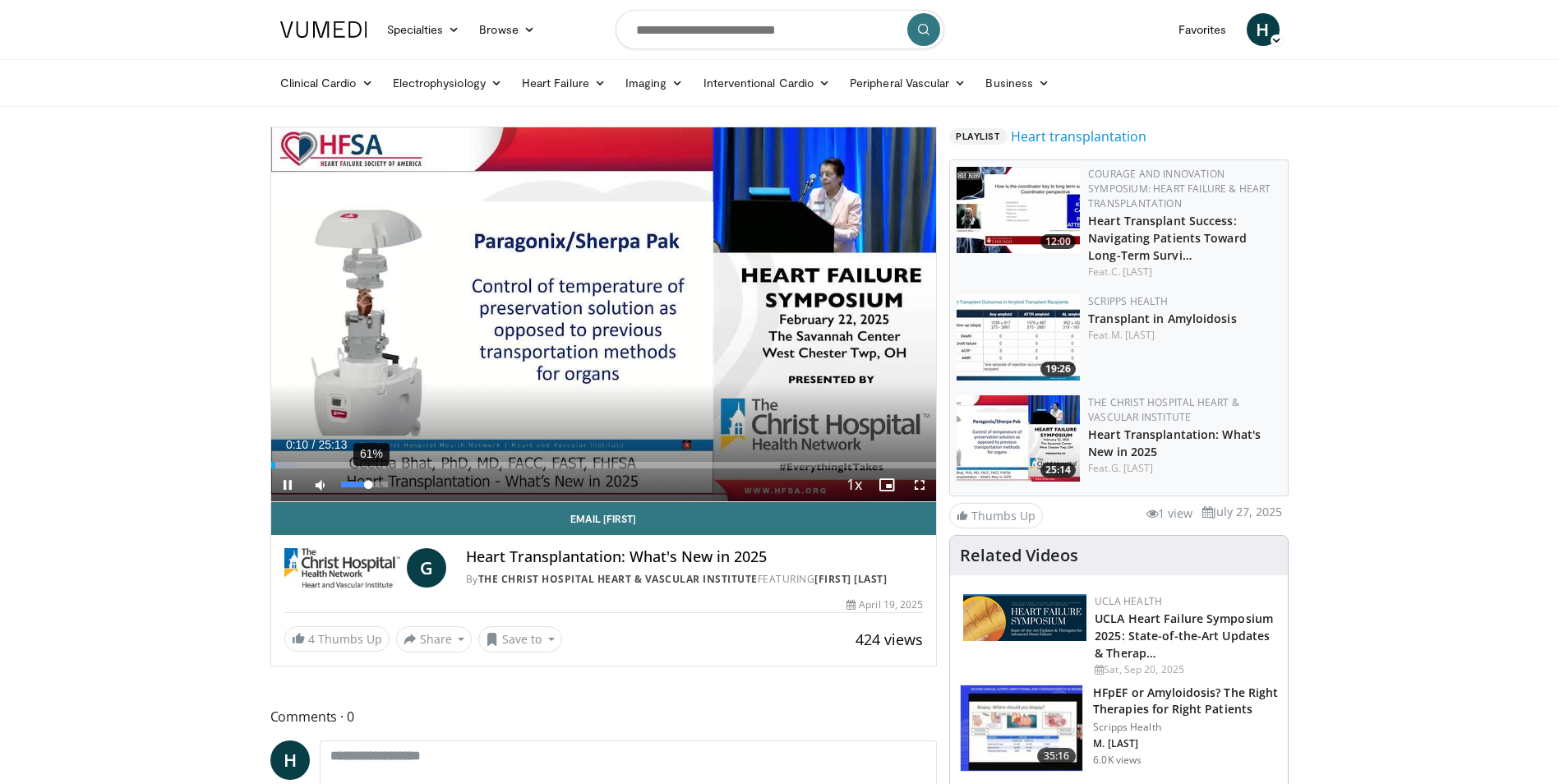 drag, startPoint x: 383, startPoint y: 479, endPoint x: 368, endPoint y: 477, distance: 15.132746 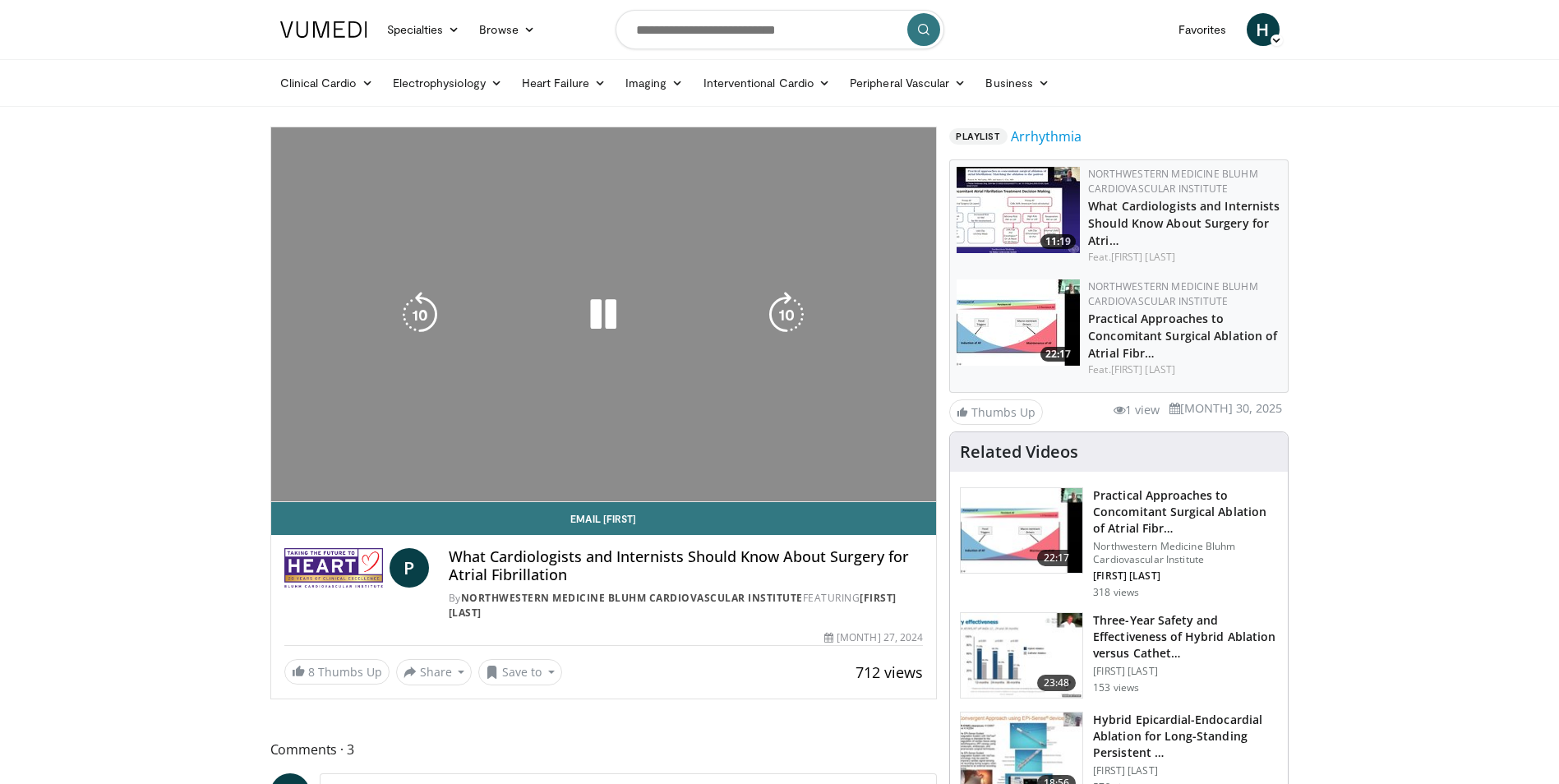 scroll, scrollTop: 0, scrollLeft: 0, axis: both 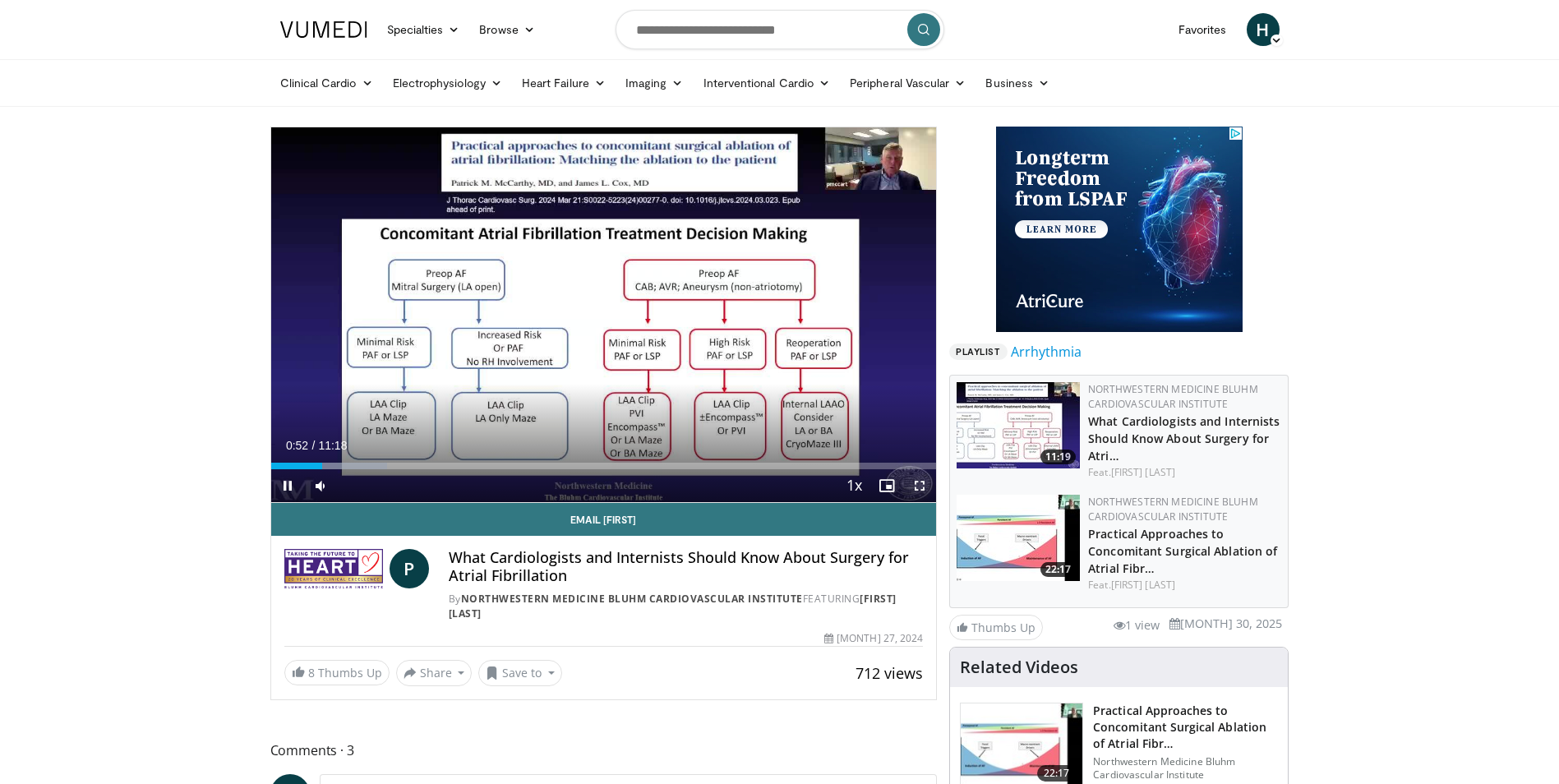 click at bounding box center [920, 486] 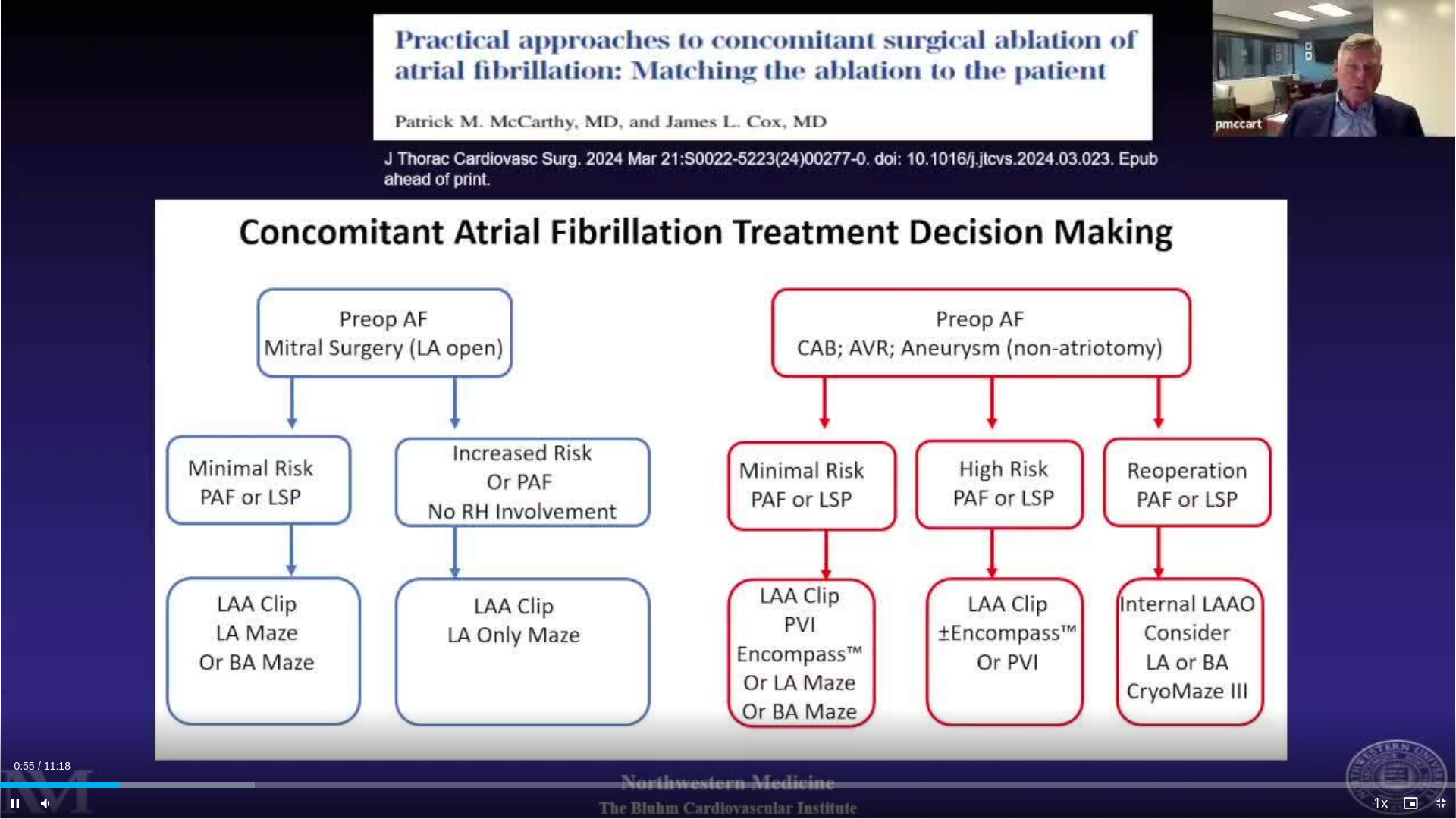 click at bounding box center [1441, 803] 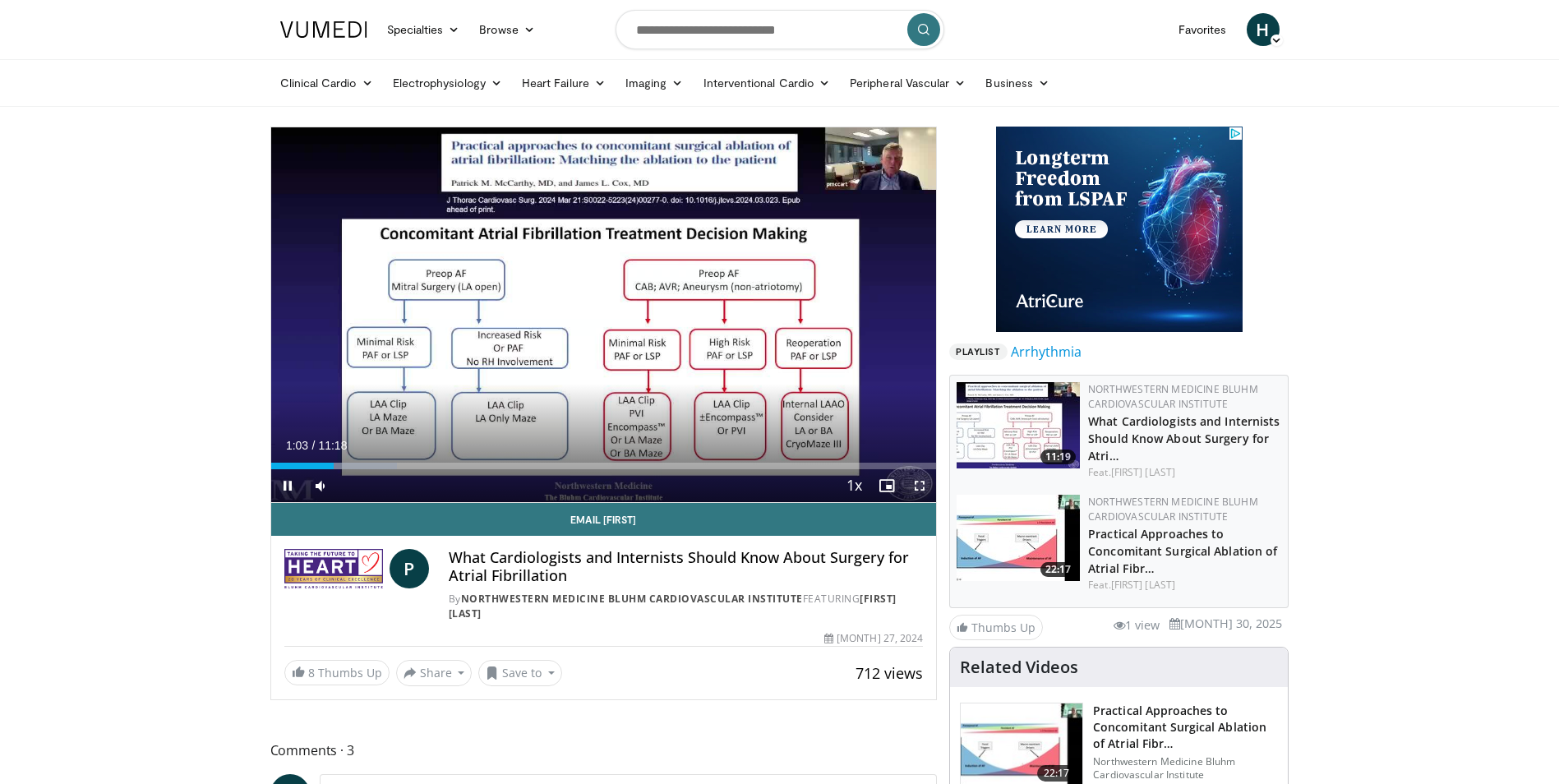 click at bounding box center (920, 486) 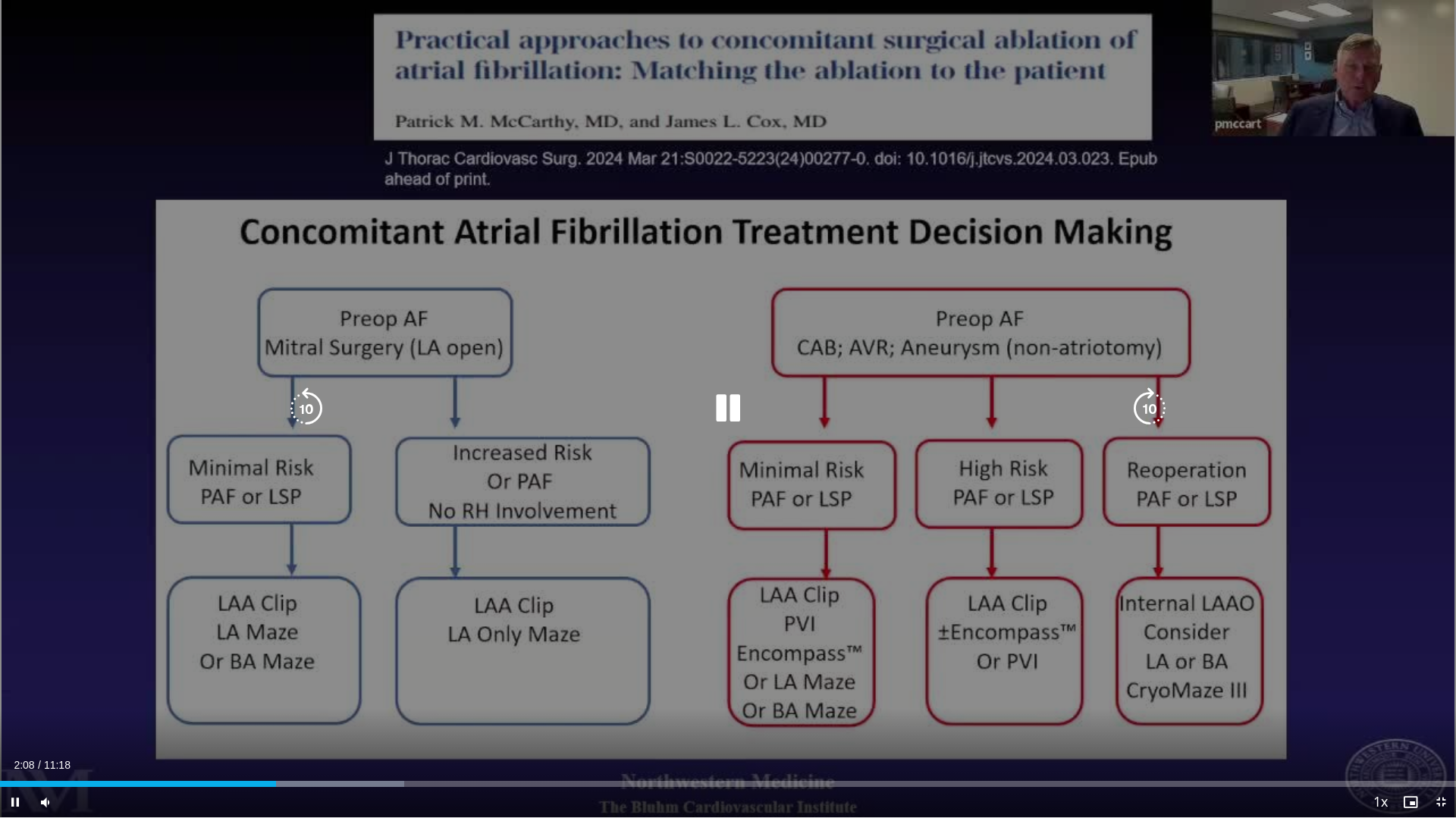 click at bounding box center (728, 409) 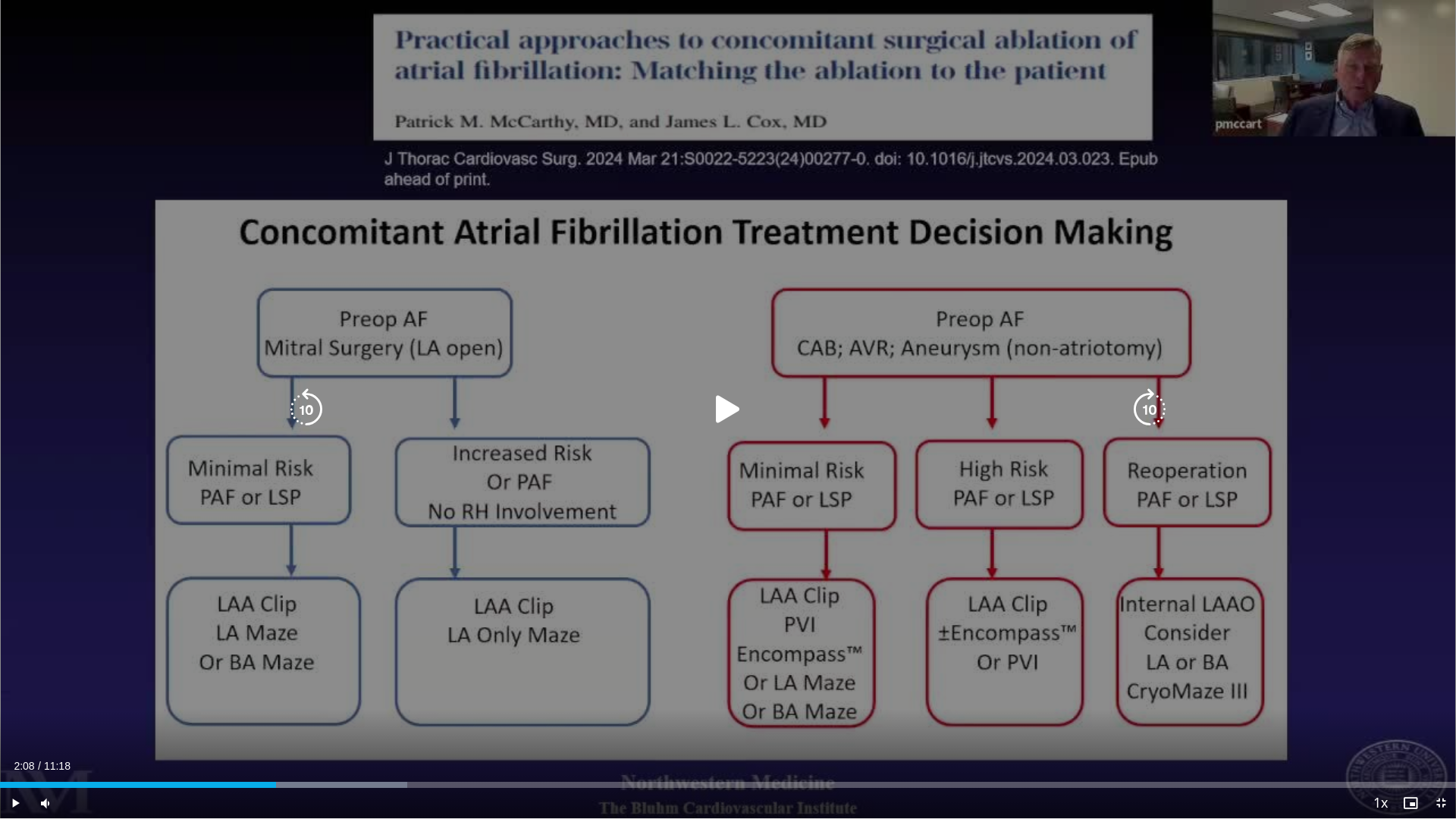 click at bounding box center (728, 410) 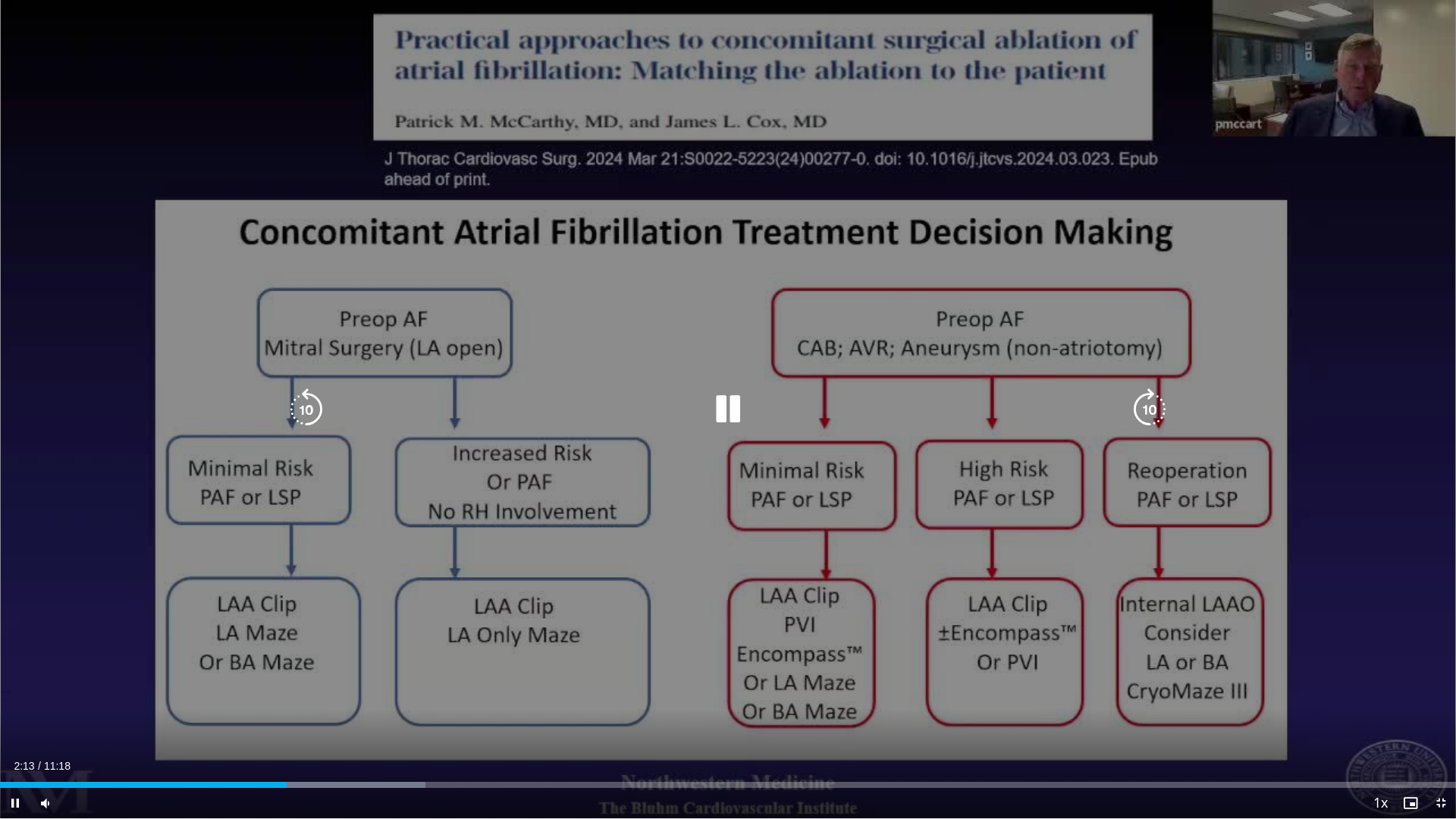 click at bounding box center (728, 410) 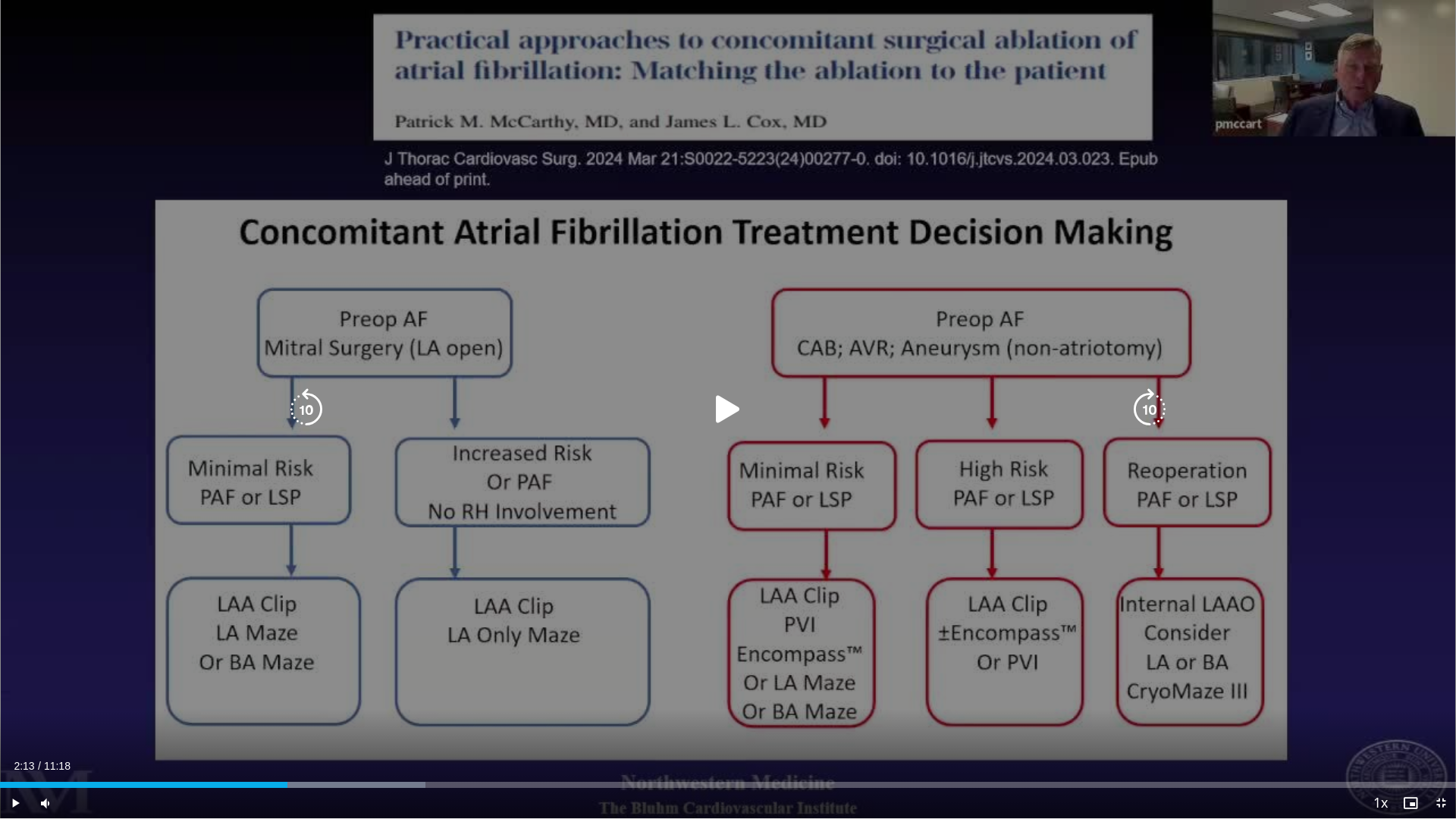 click at bounding box center (728, 410) 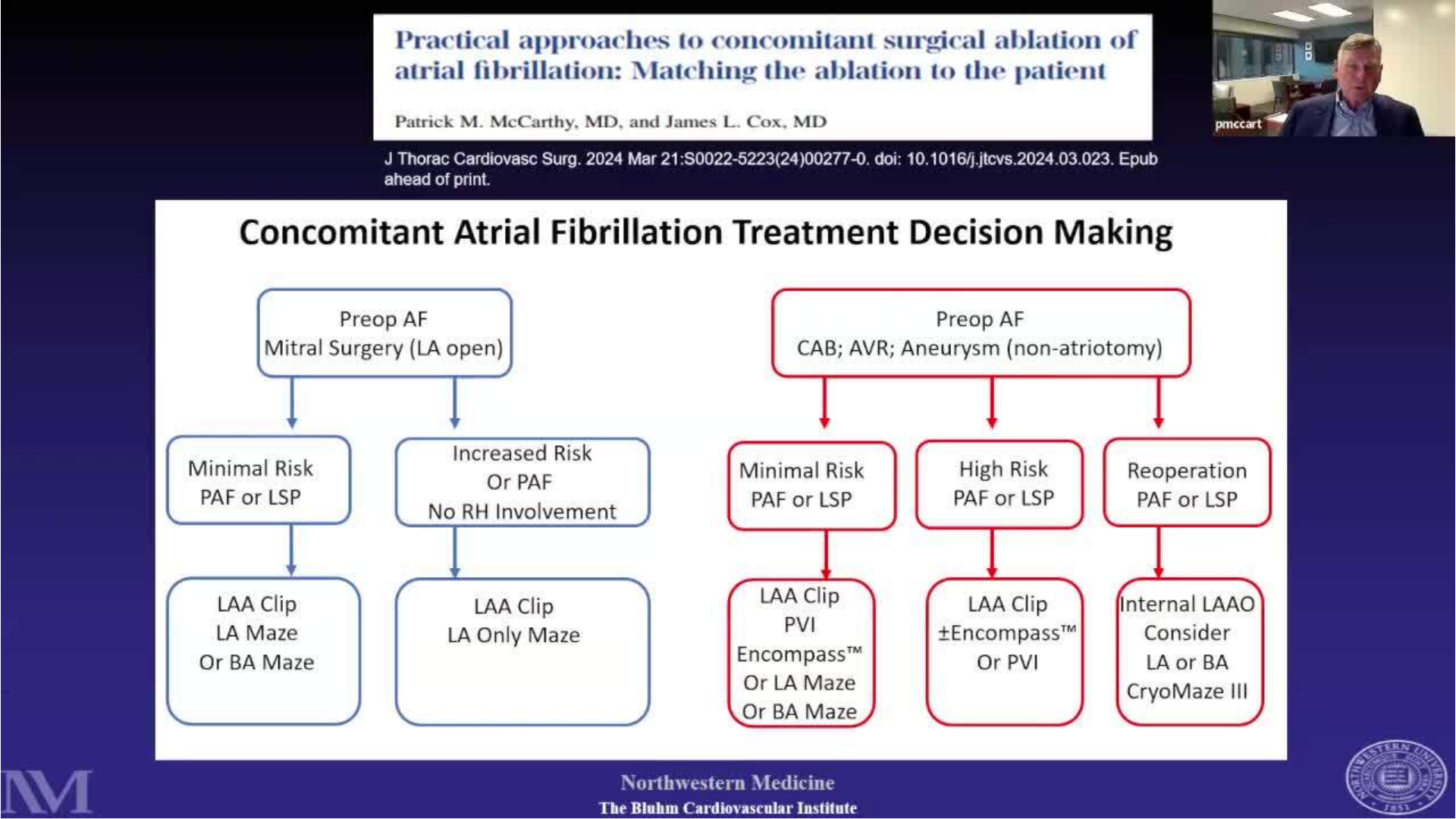 type 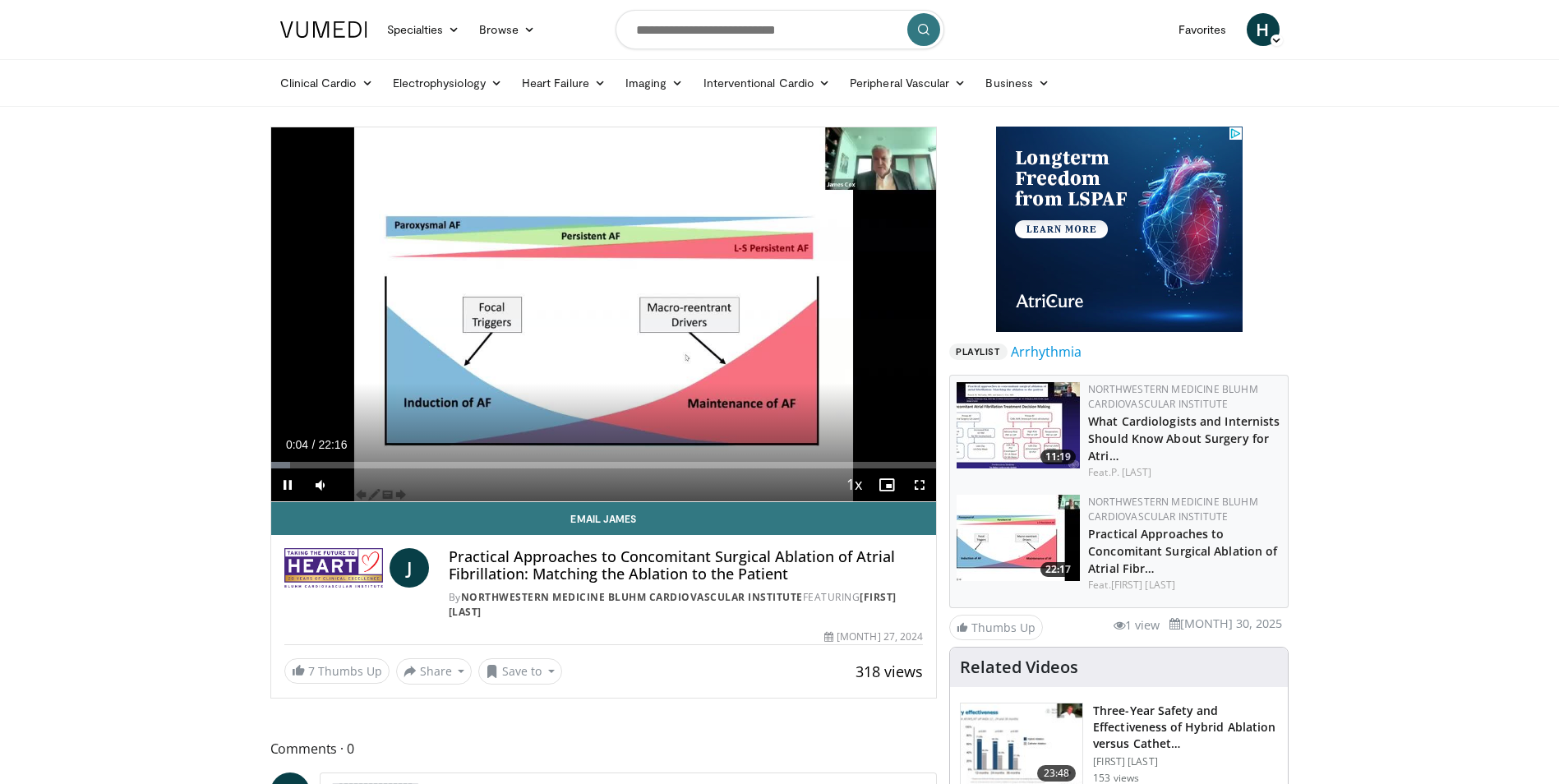 scroll, scrollTop: 0, scrollLeft: 0, axis: both 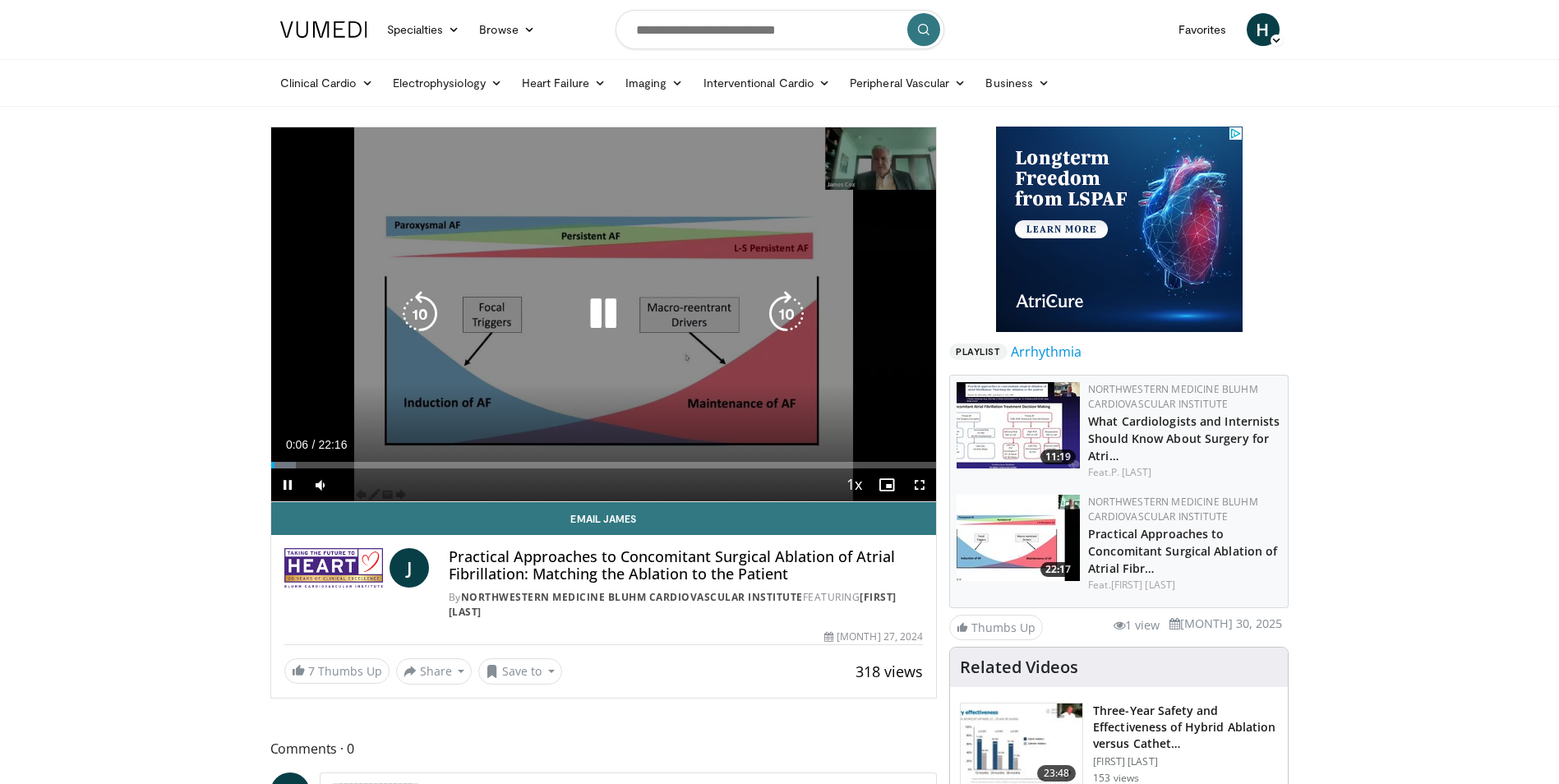 click at bounding box center (603, 314) 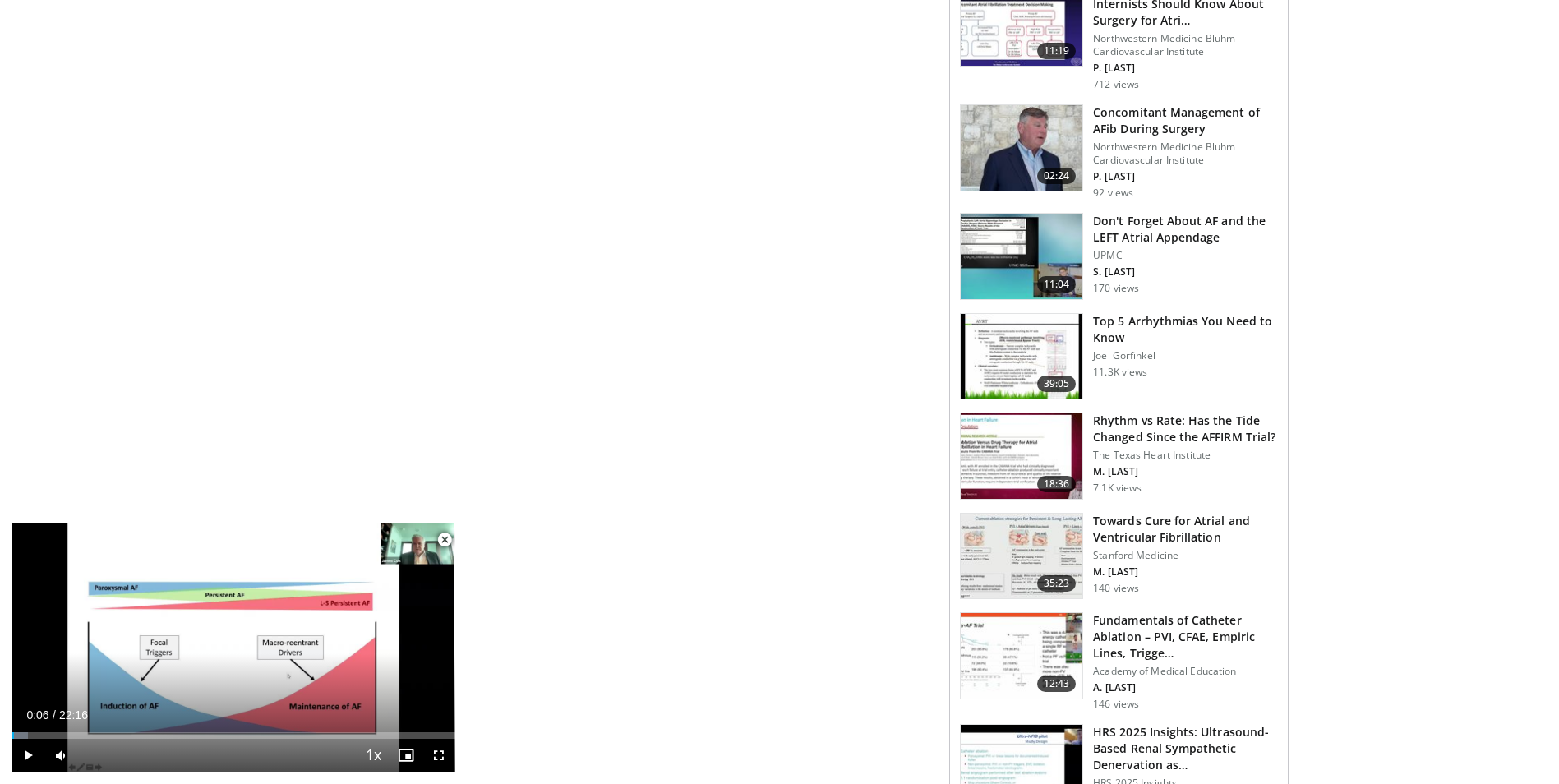 scroll, scrollTop: 1151, scrollLeft: 0, axis: vertical 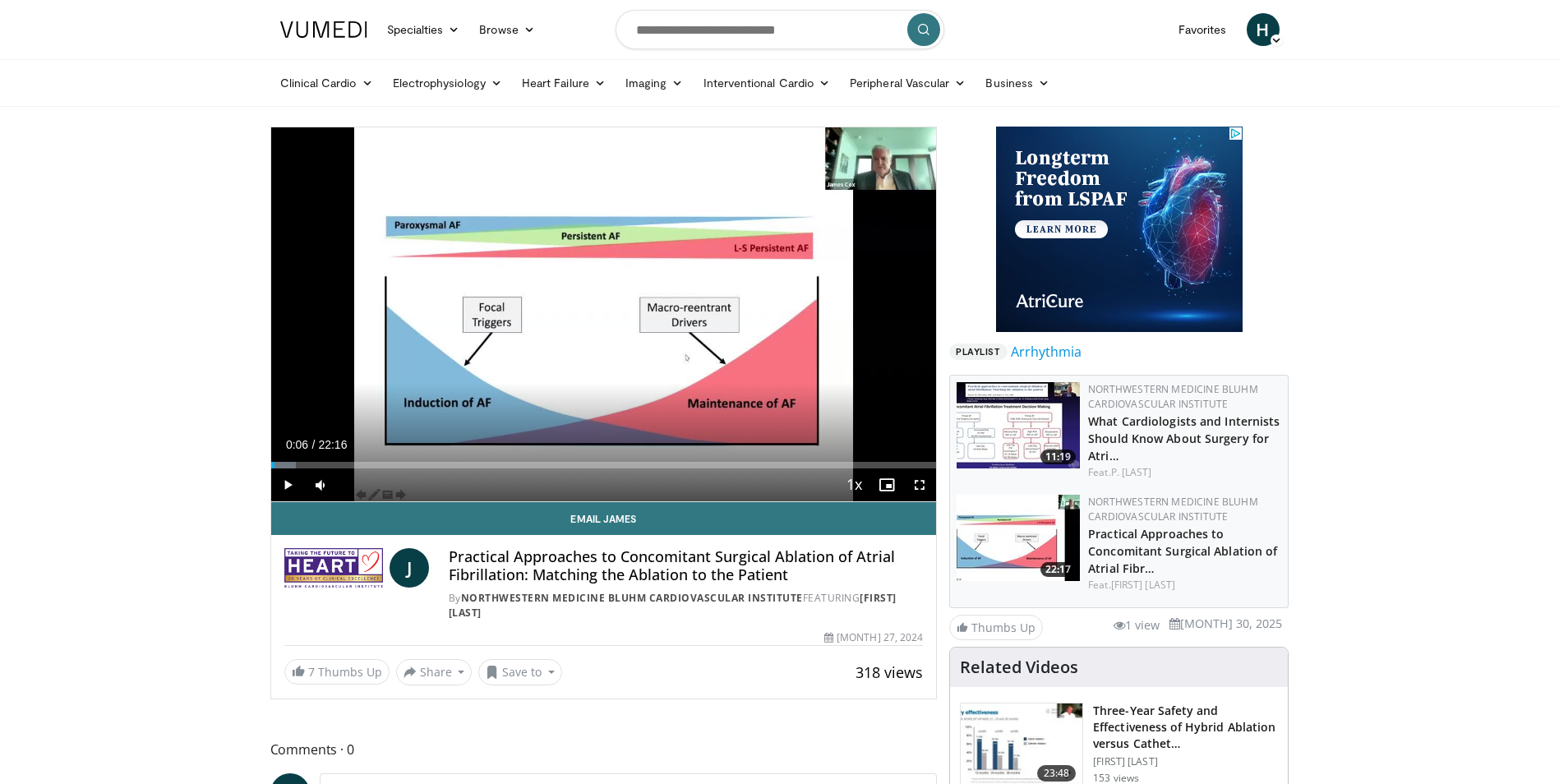 click at bounding box center [324, 30] 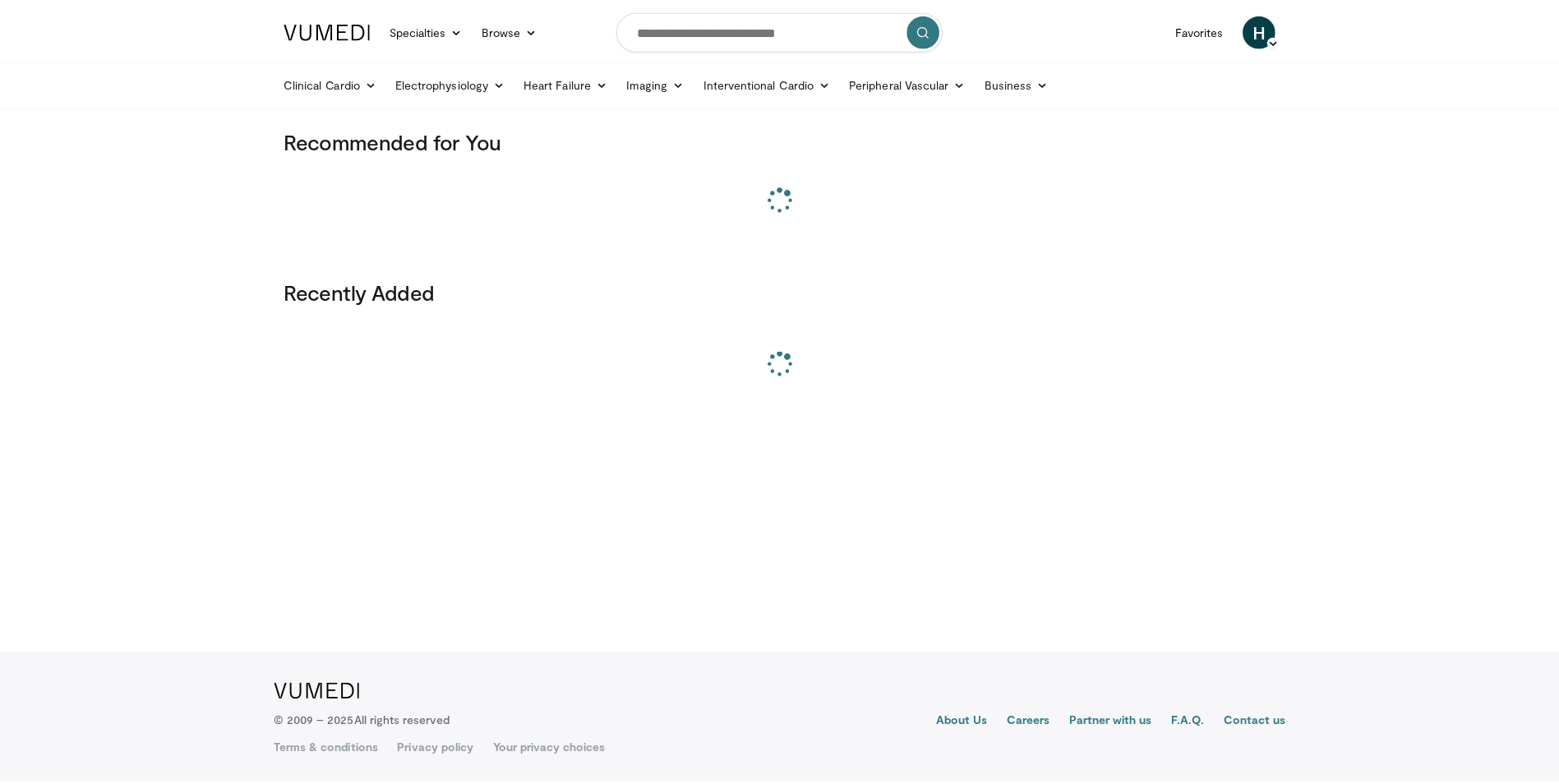 scroll, scrollTop: 0, scrollLeft: 0, axis: both 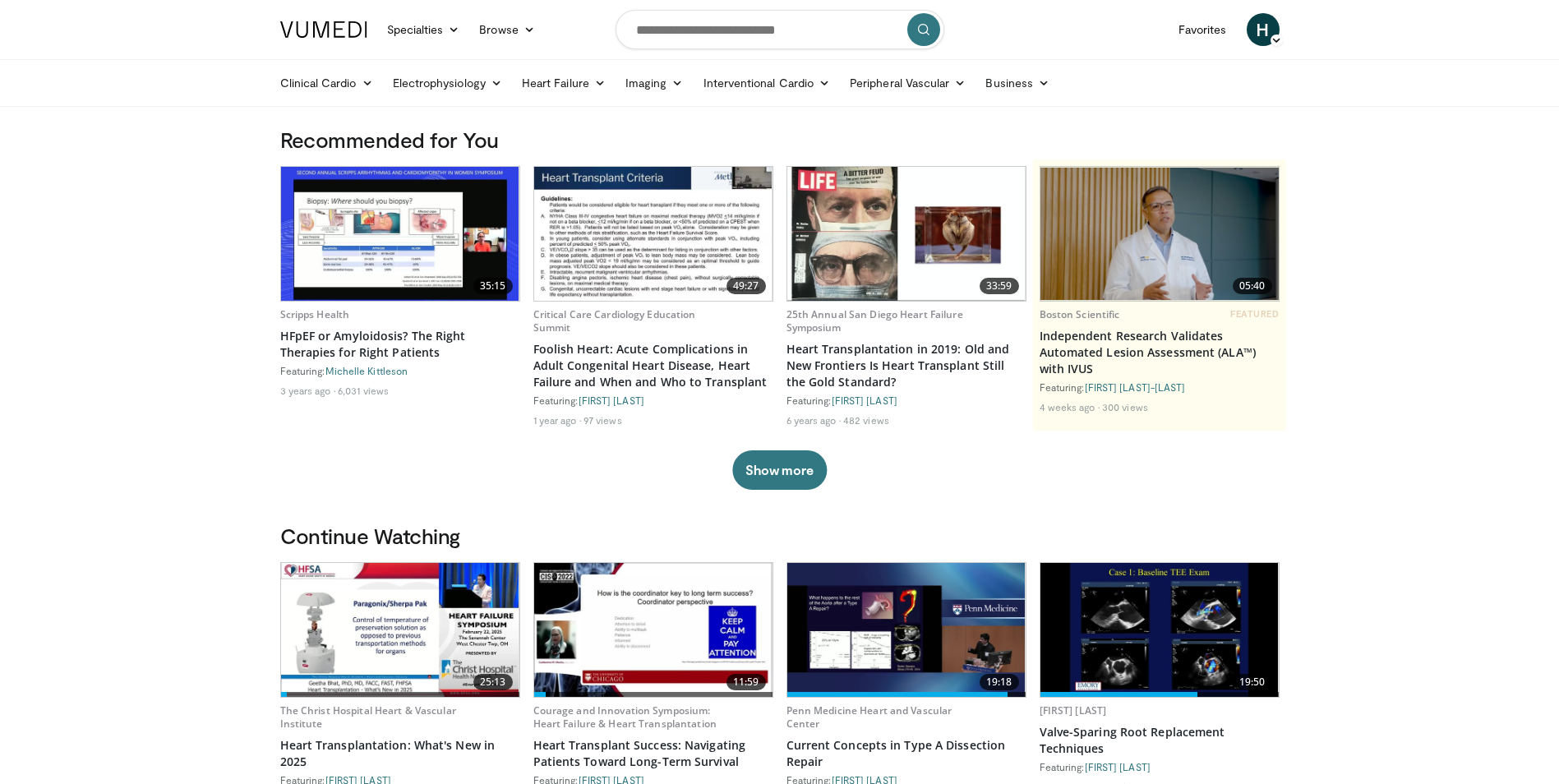 click at bounding box center (400, 233) 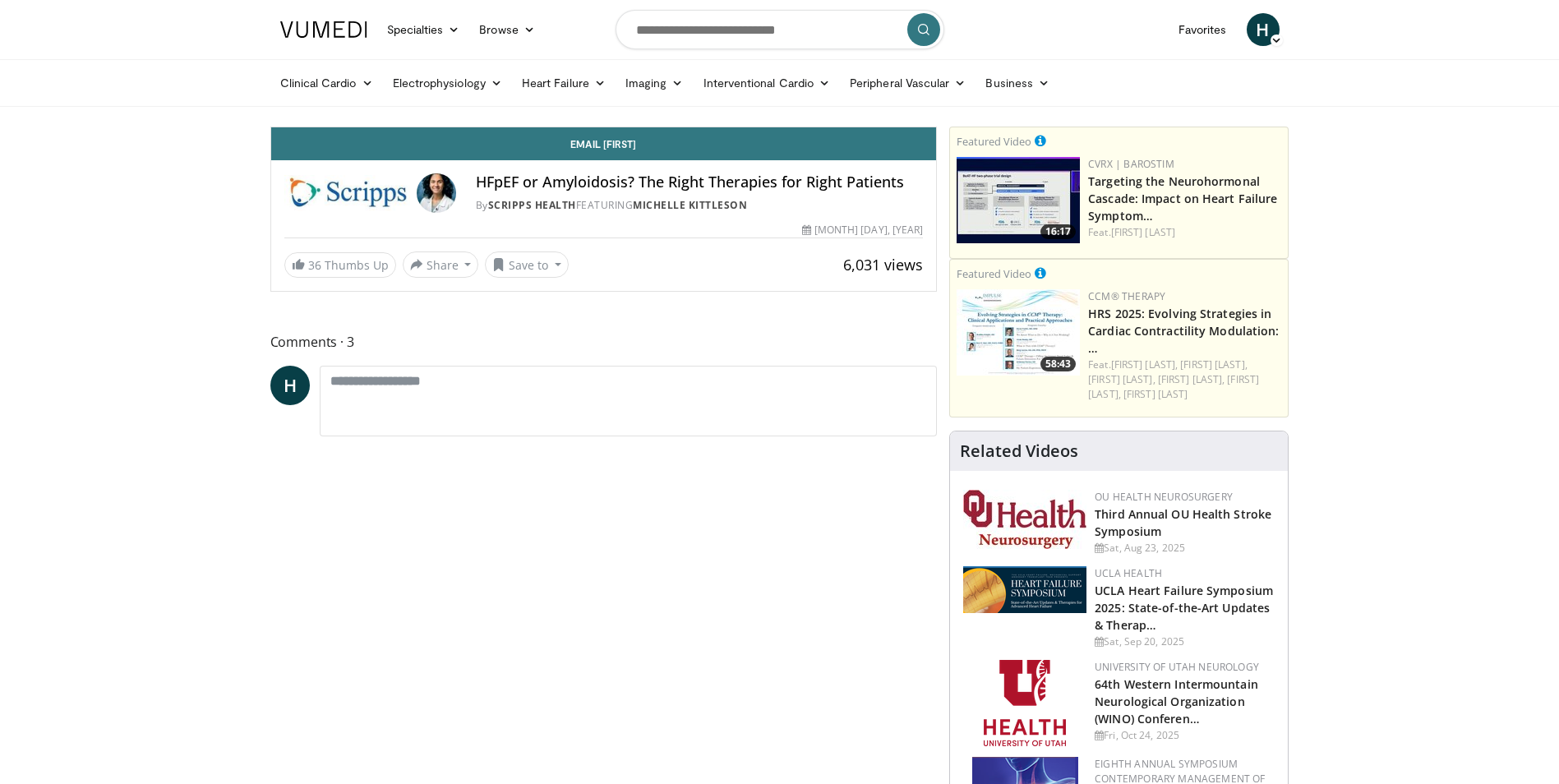 scroll, scrollTop: 0, scrollLeft: 0, axis: both 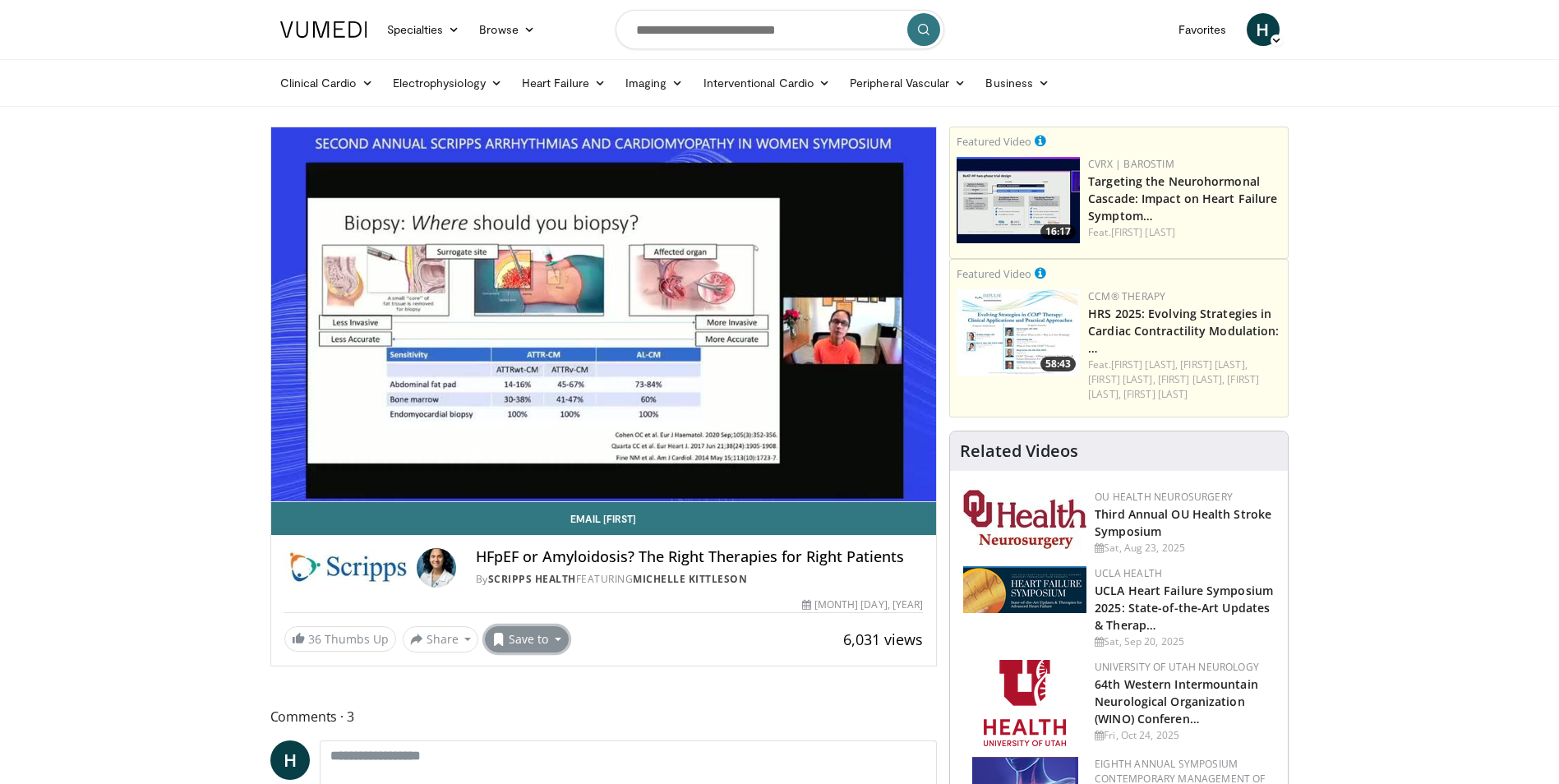 click on "Save to" at bounding box center [527, 639] 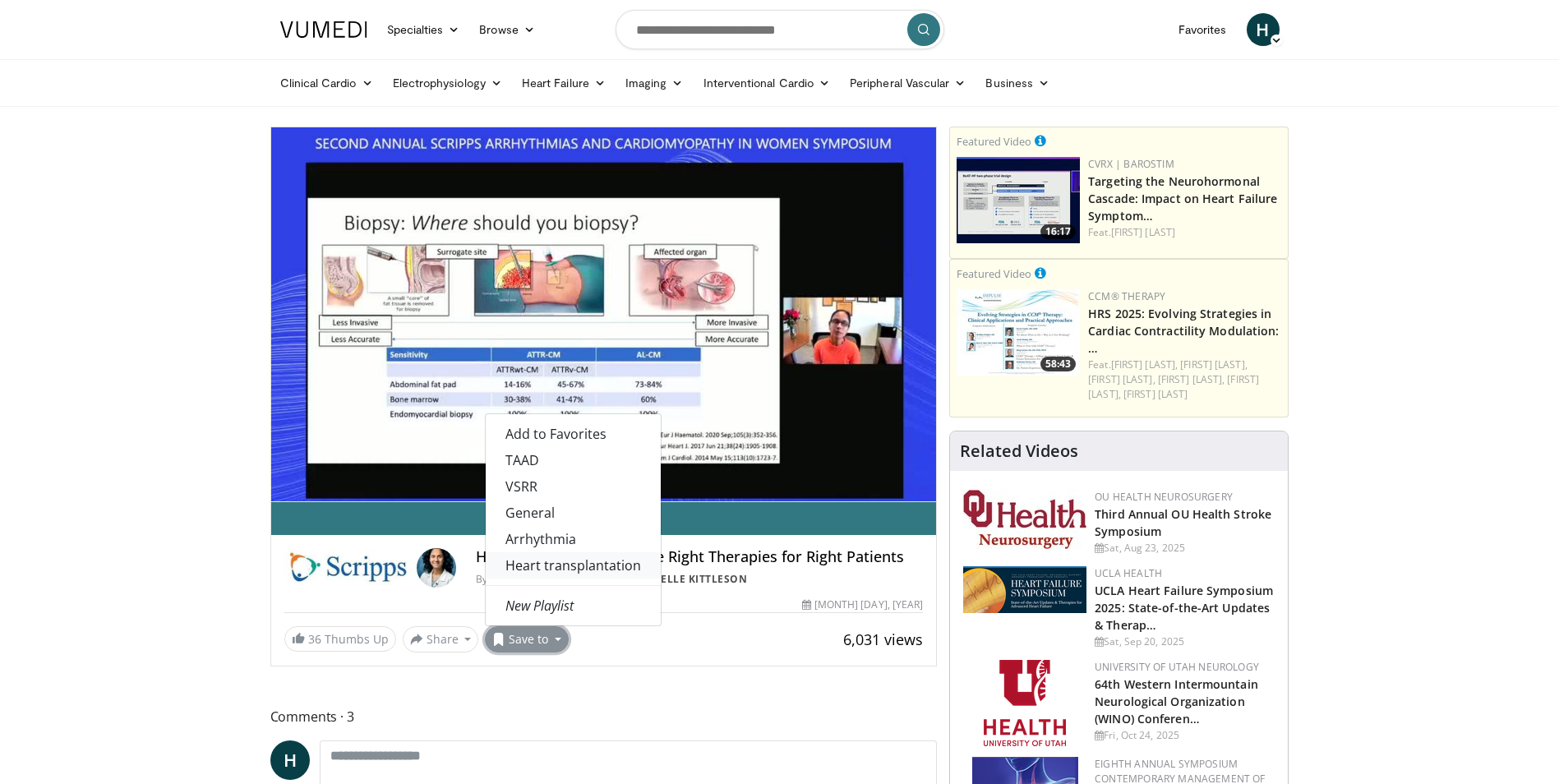 click on "Heart transplantation" at bounding box center (573, 565) 